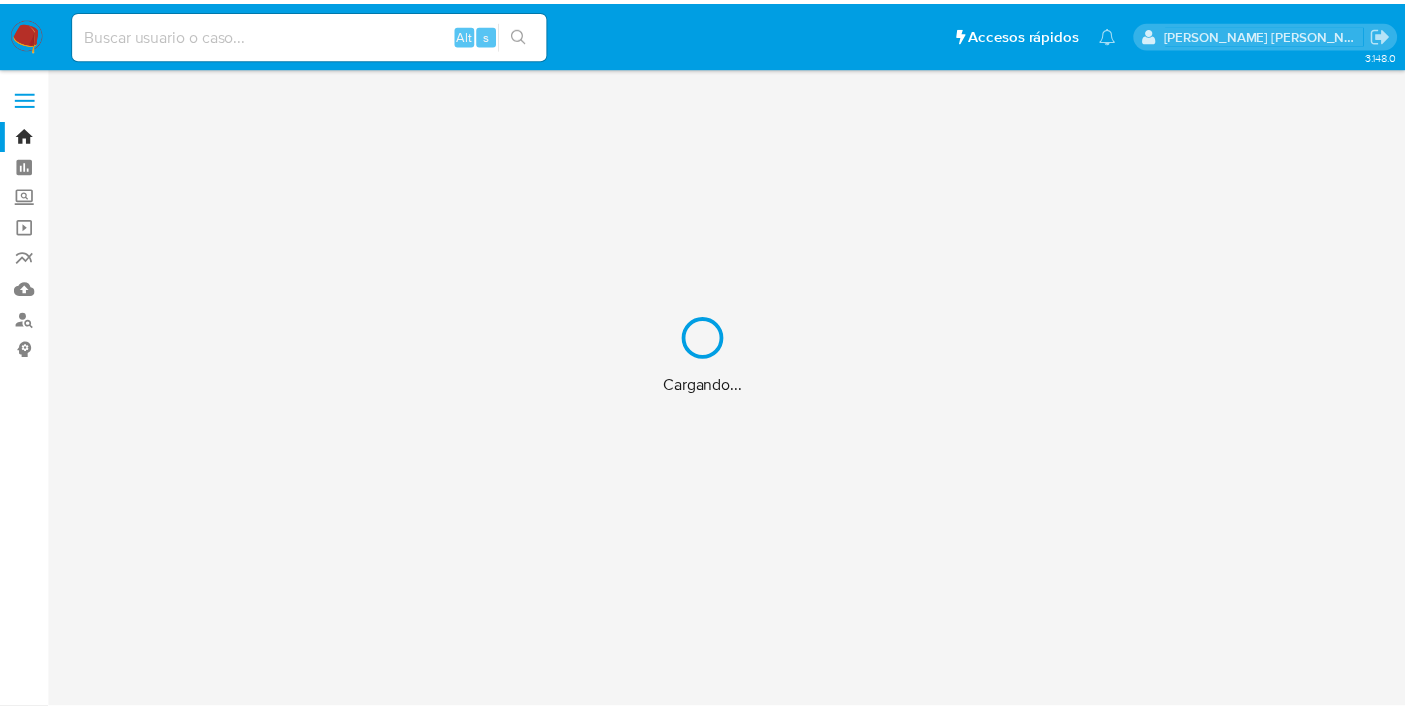 scroll, scrollTop: 0, scrollLeft: 0, axis: both 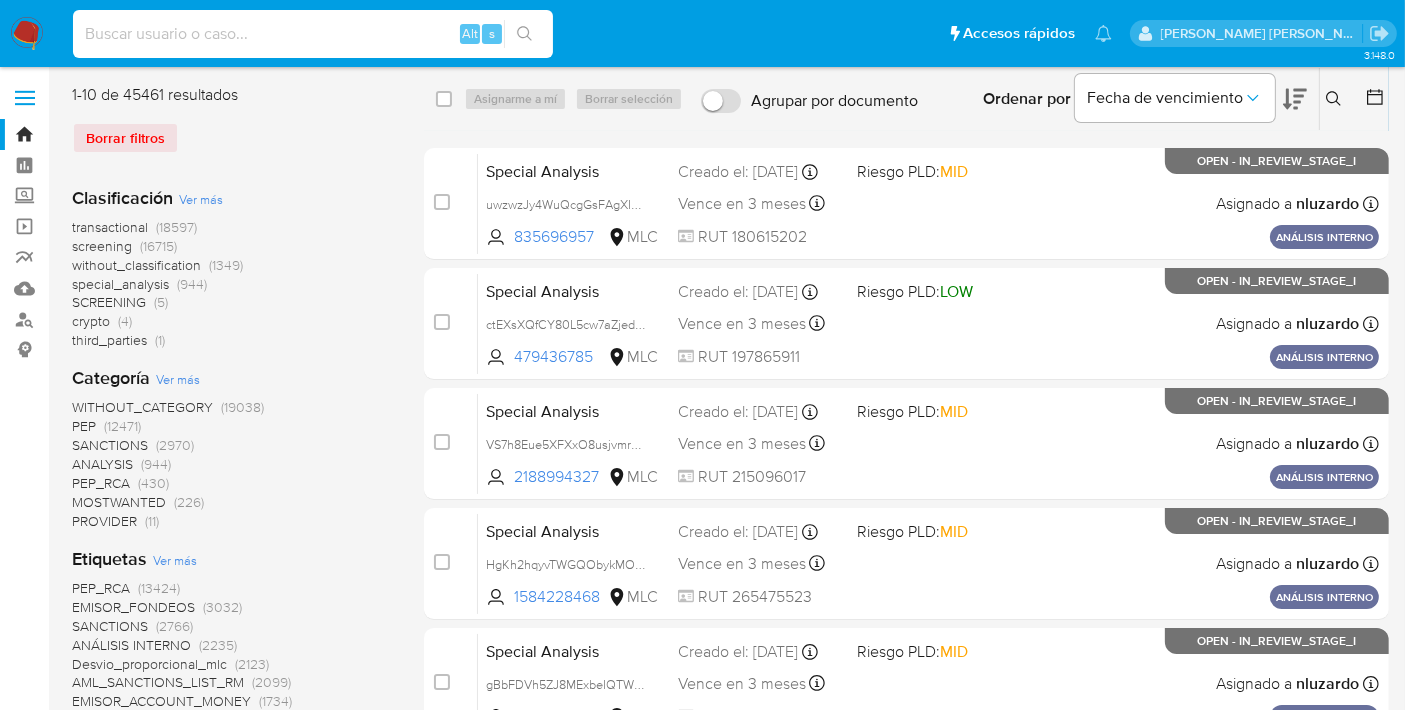 click at bounding box center [313, 34] 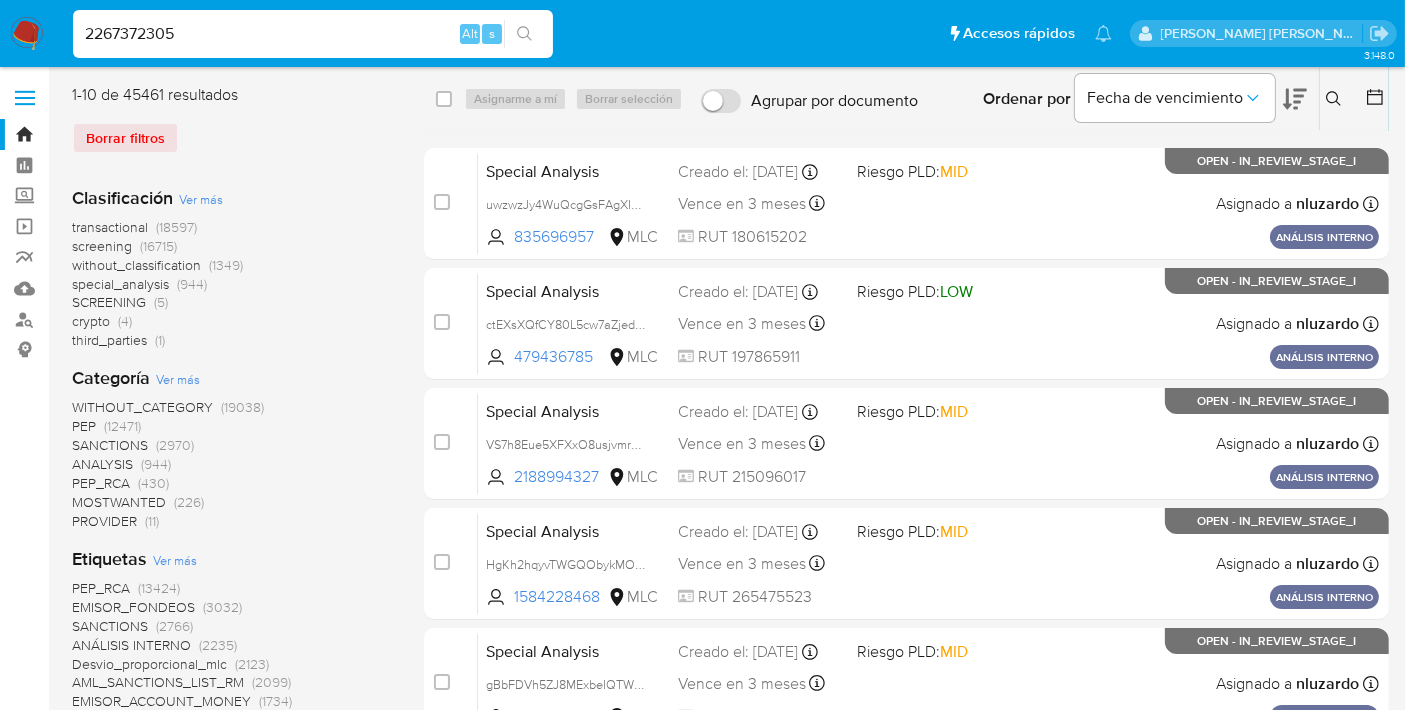 type on "2267372305" 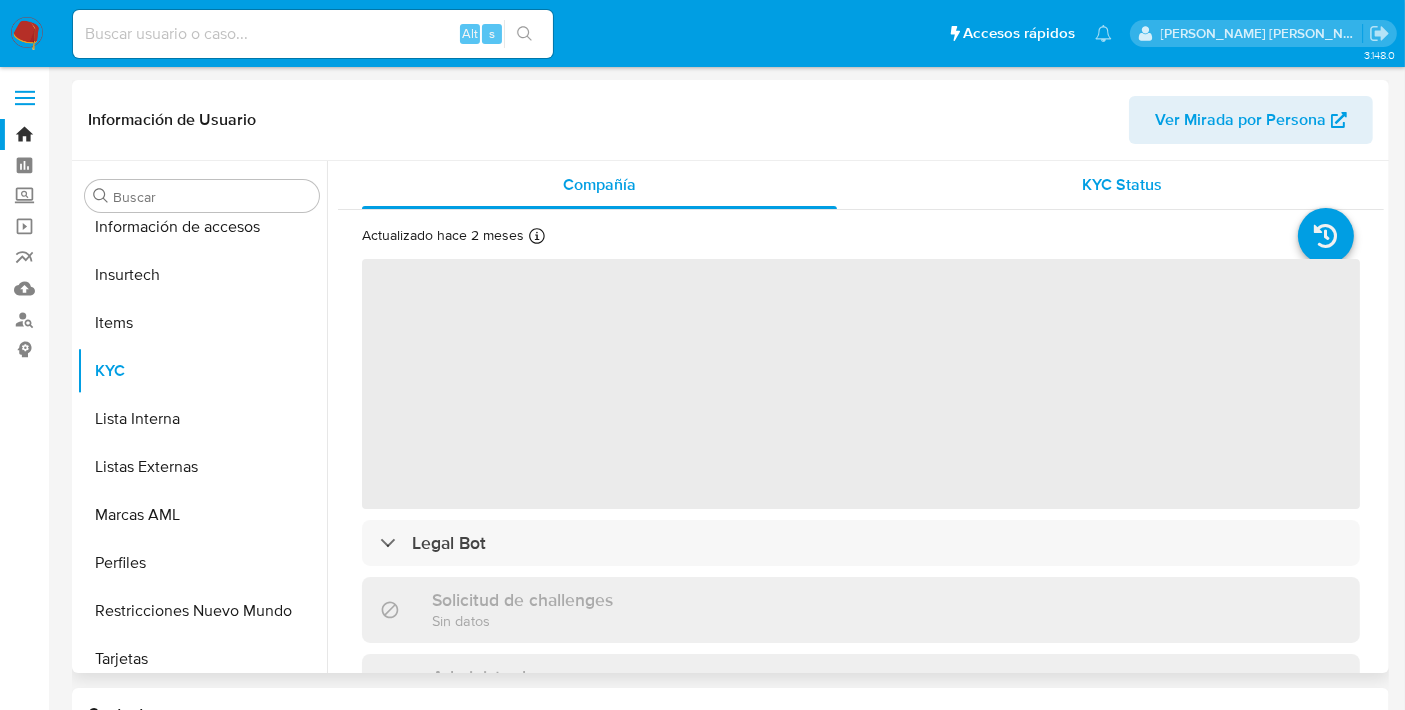 scroll, scrollTop: 796, scrollLeft: 0, axis: vertical 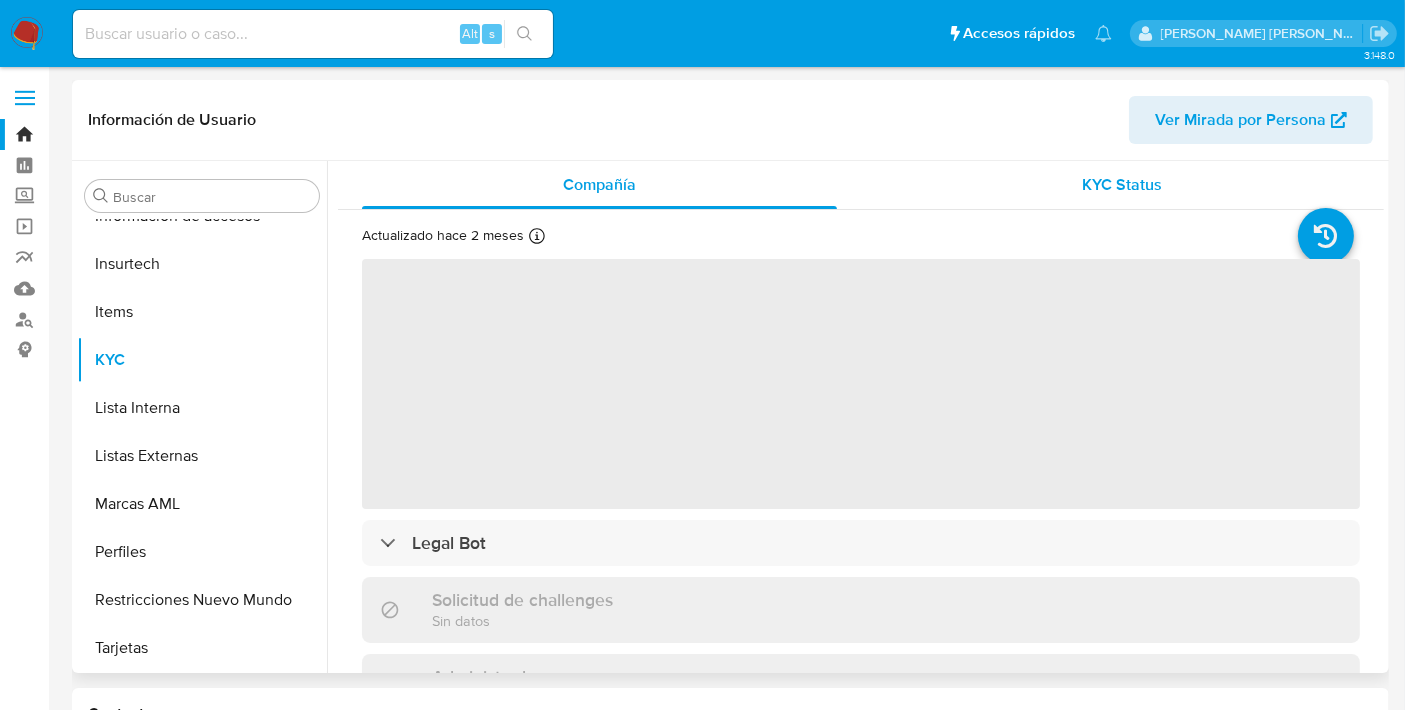 click on "KYC Status" at bounding box center (1123, 184) 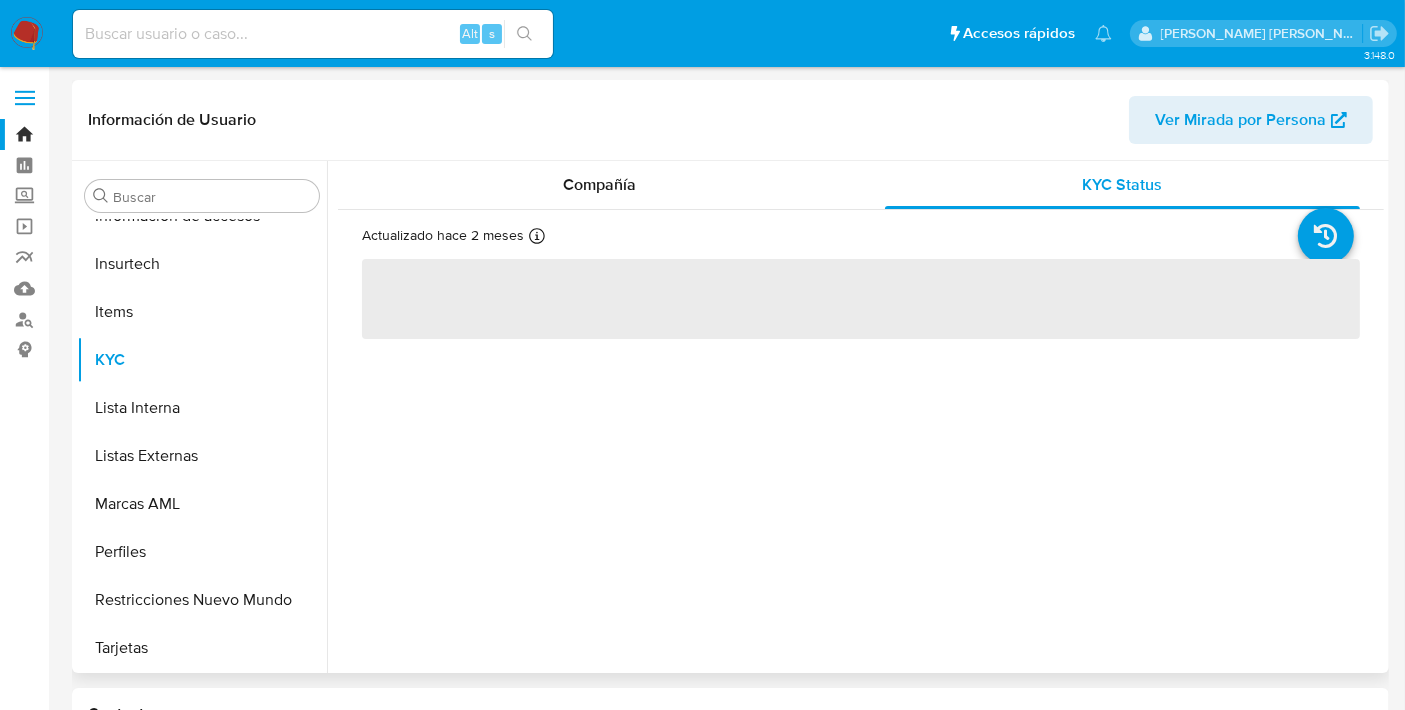 select on "10" 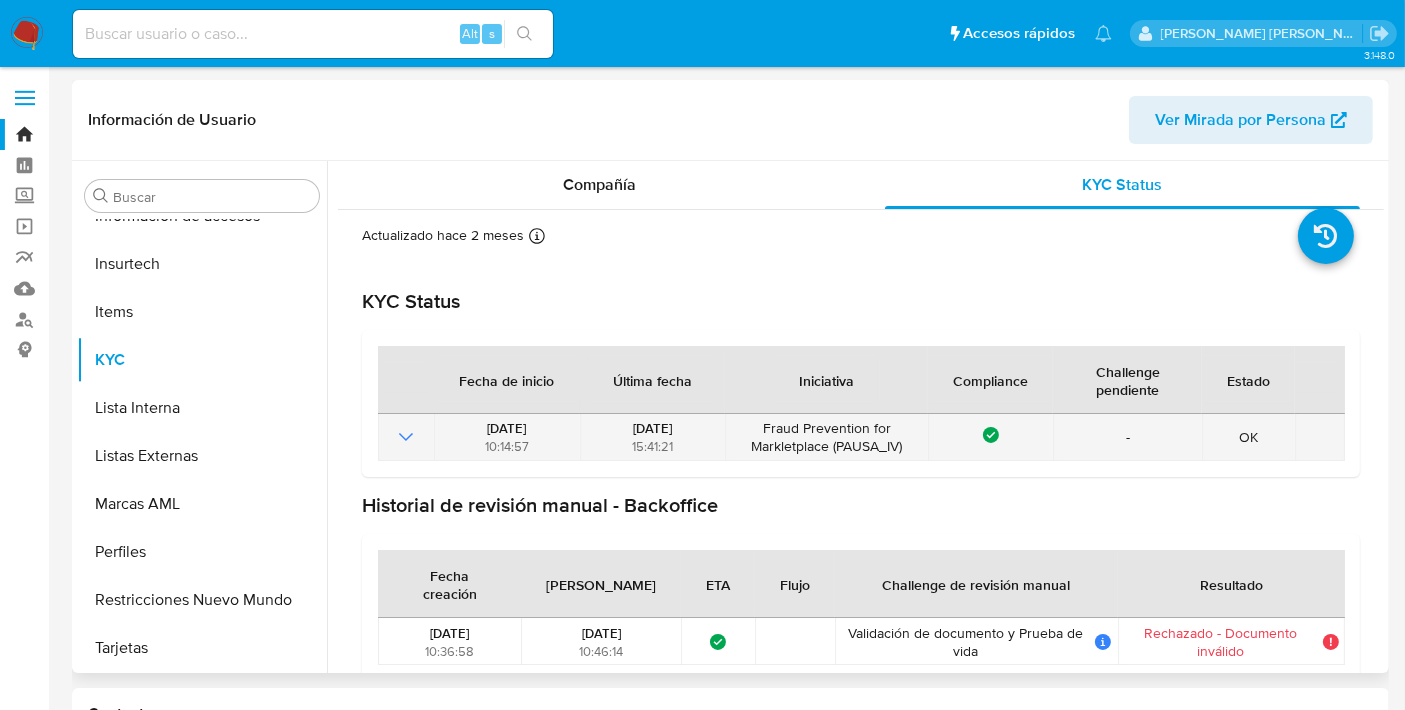 scroll, scrollTop: 24, scrollLeft: 0, axis: vertical 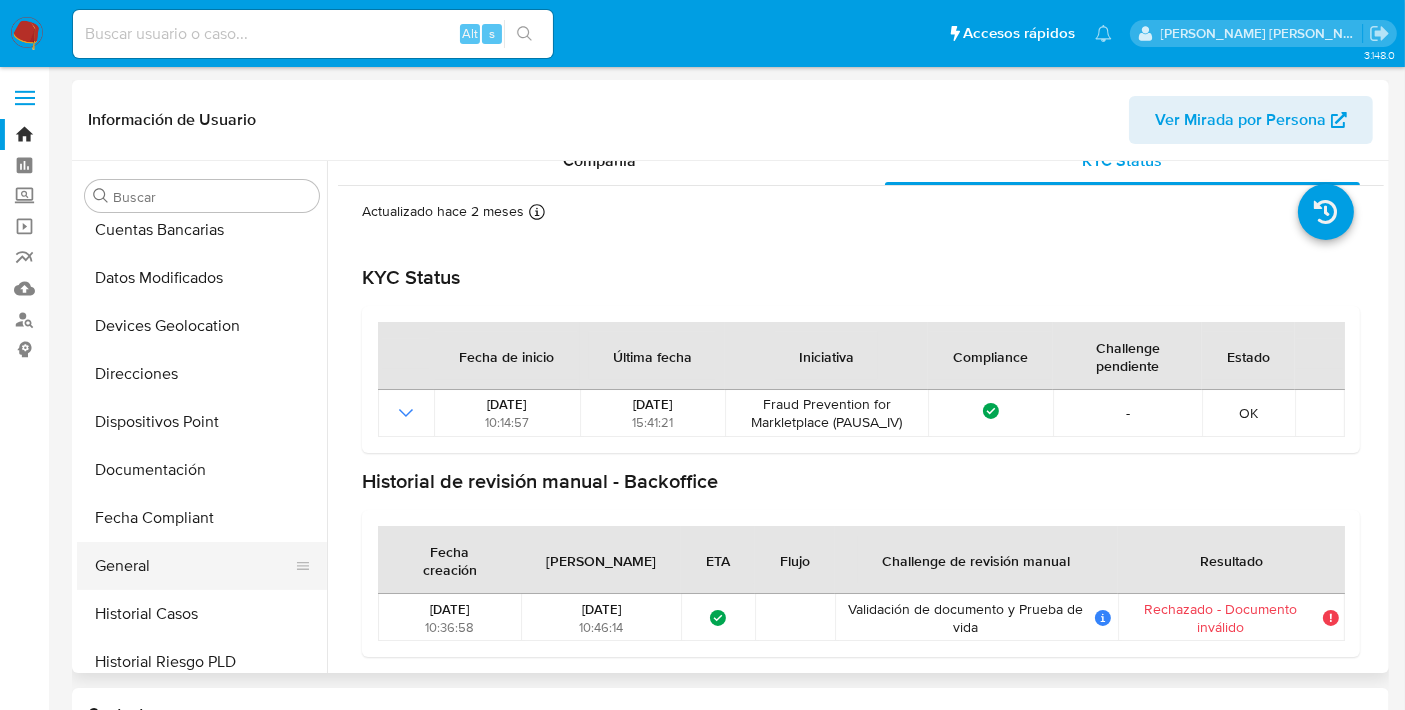 click on "General" at bounding box center [194, 566] 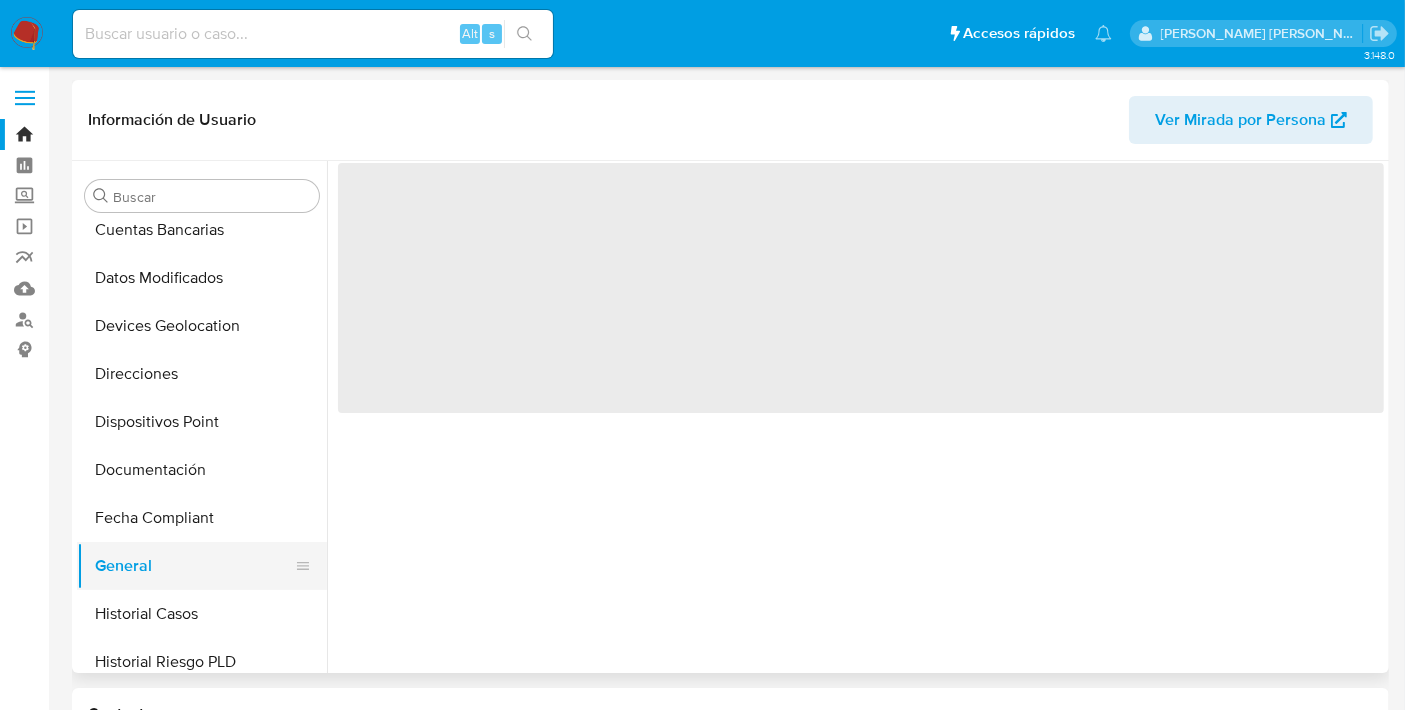 scroll, scrollTop: 0, scrollLeft: 0, axis: both 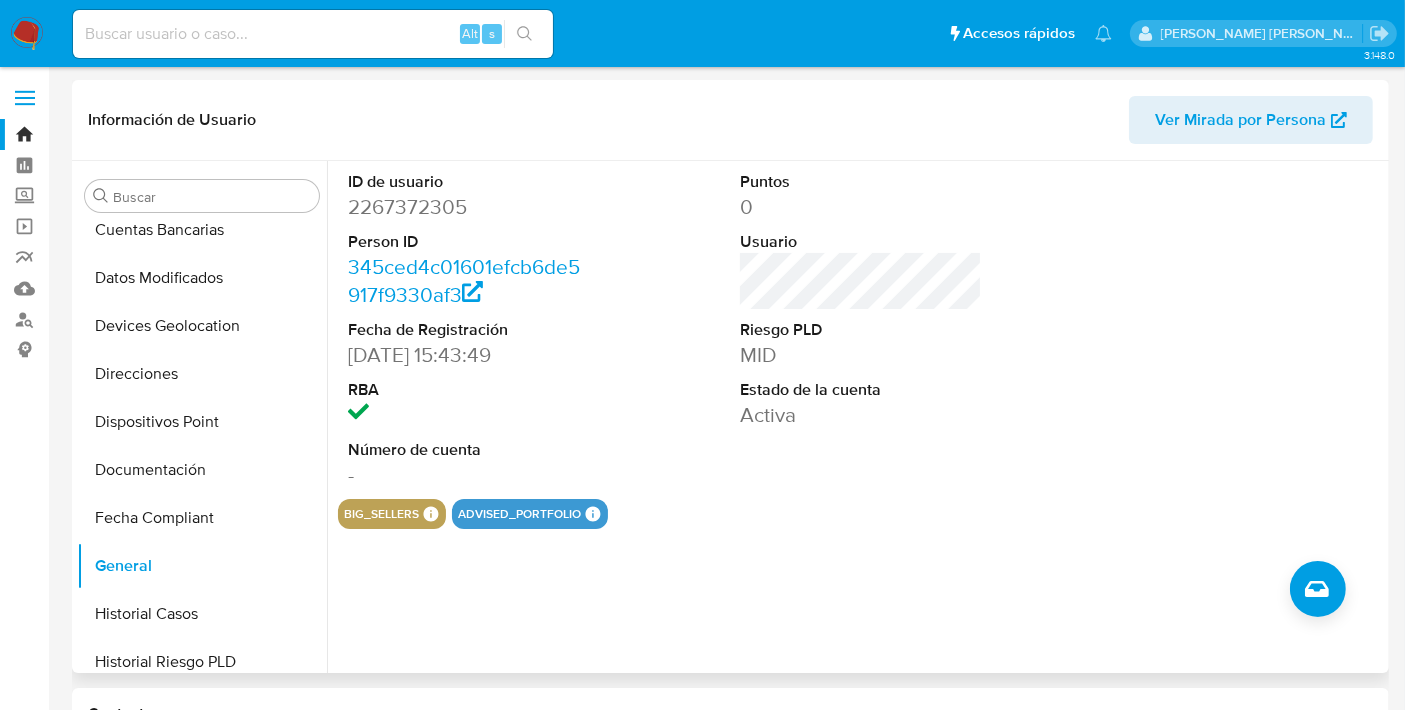 type 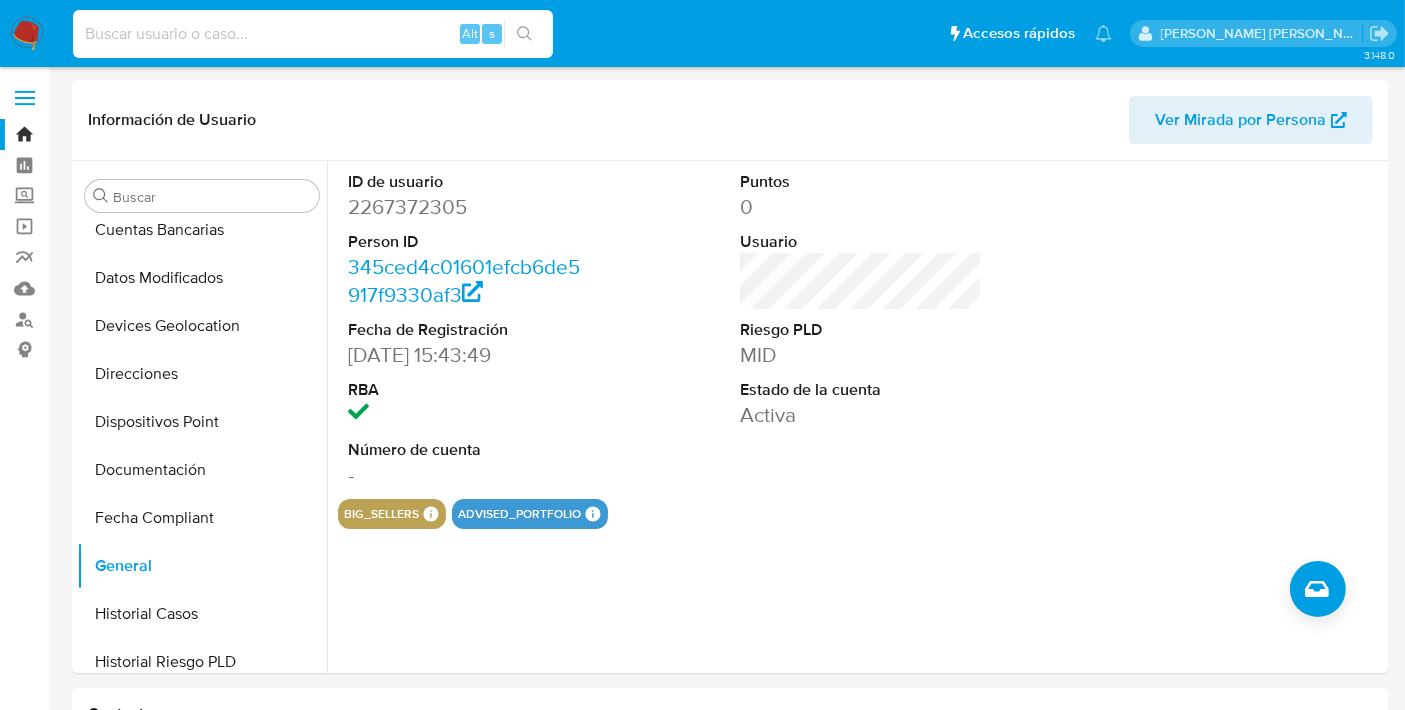 click at bounding box center [313, 34] 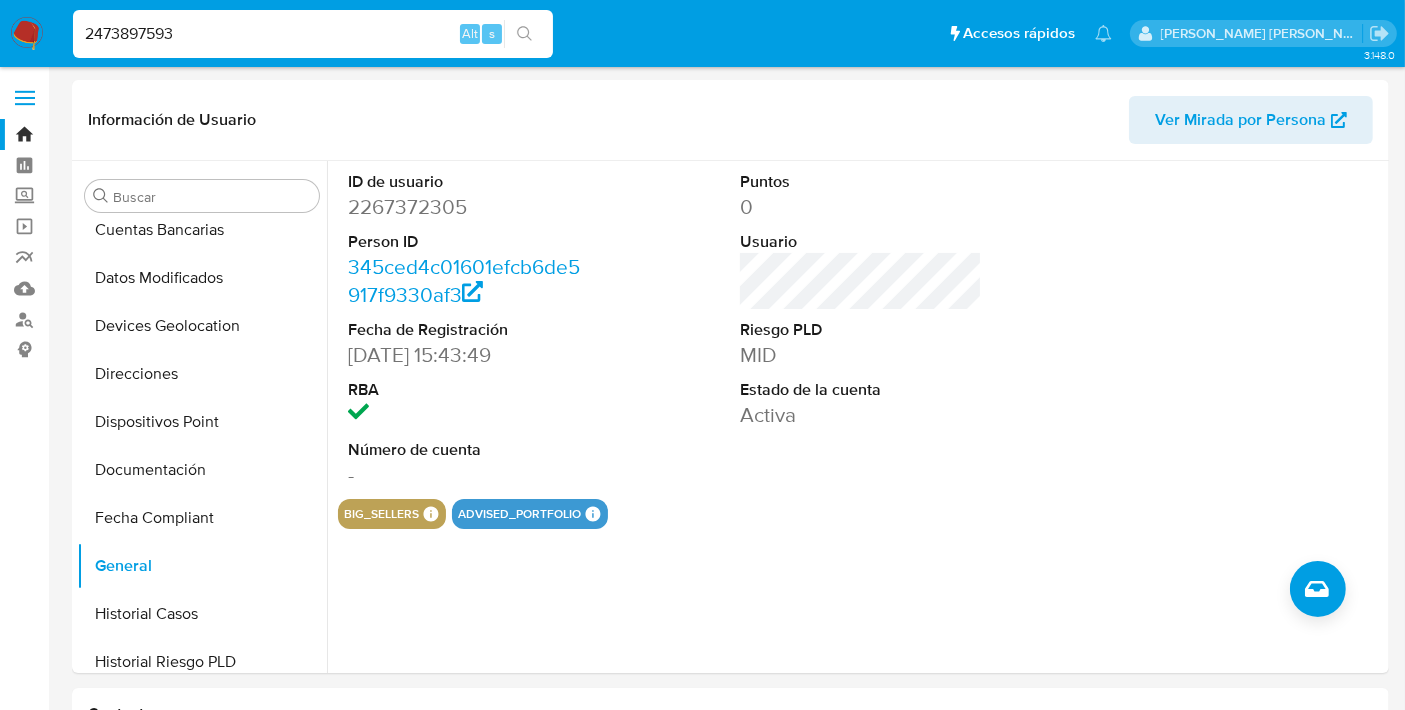 type on "2473897593" 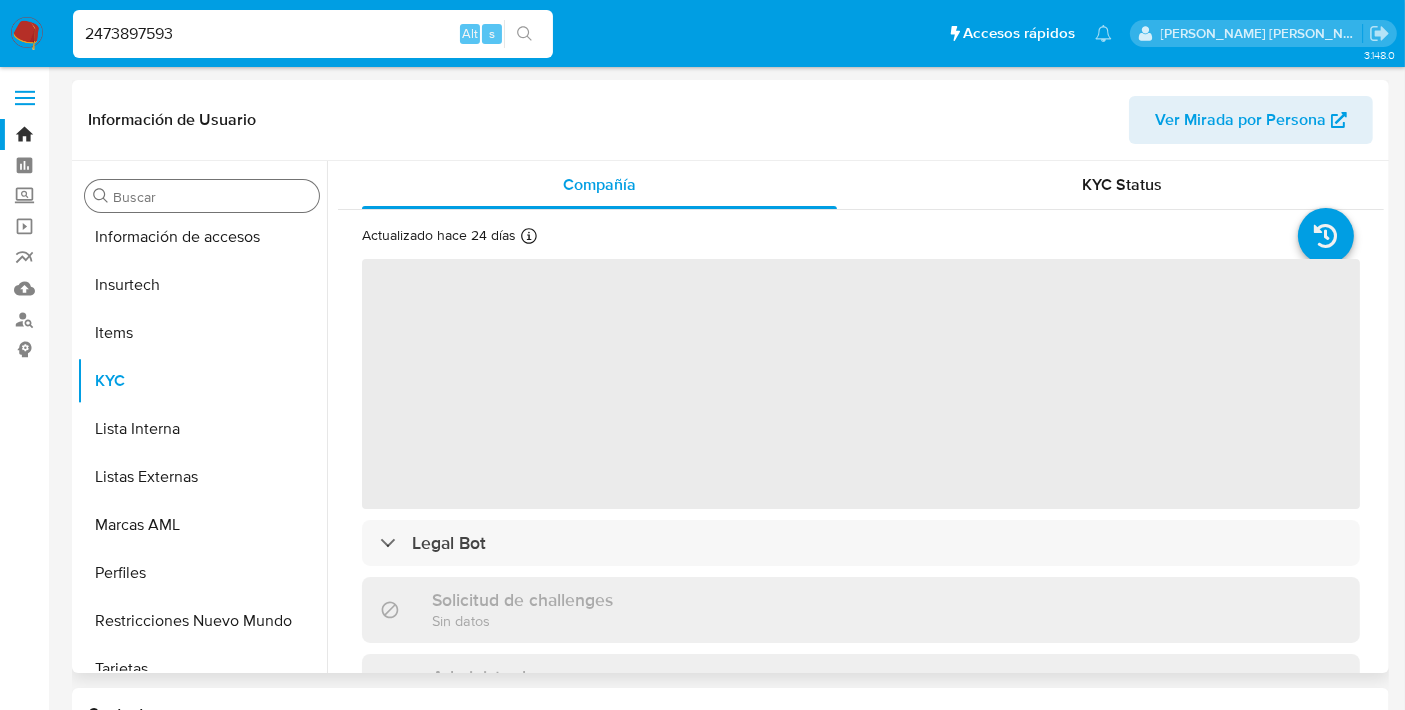 scroll, scrollTop: 796, scrollLeft: 0, axis: vertical 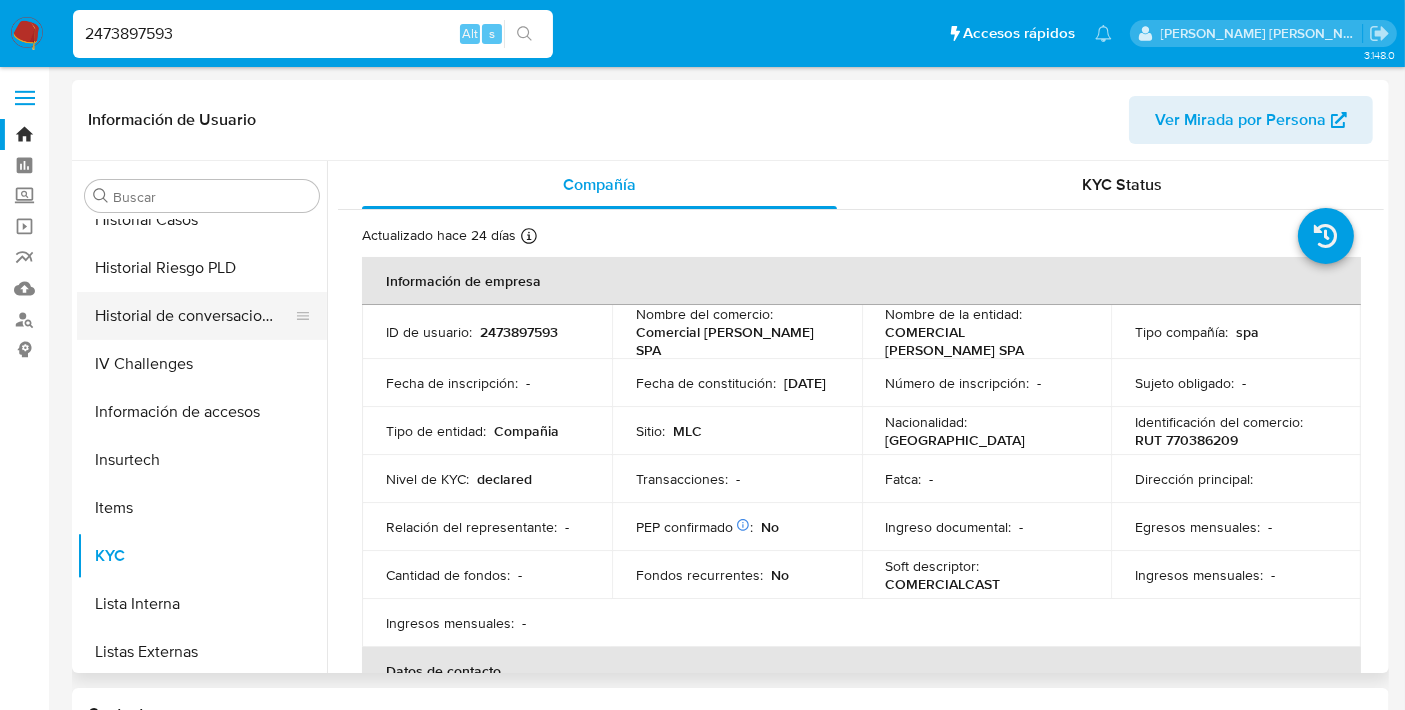 select on "10" 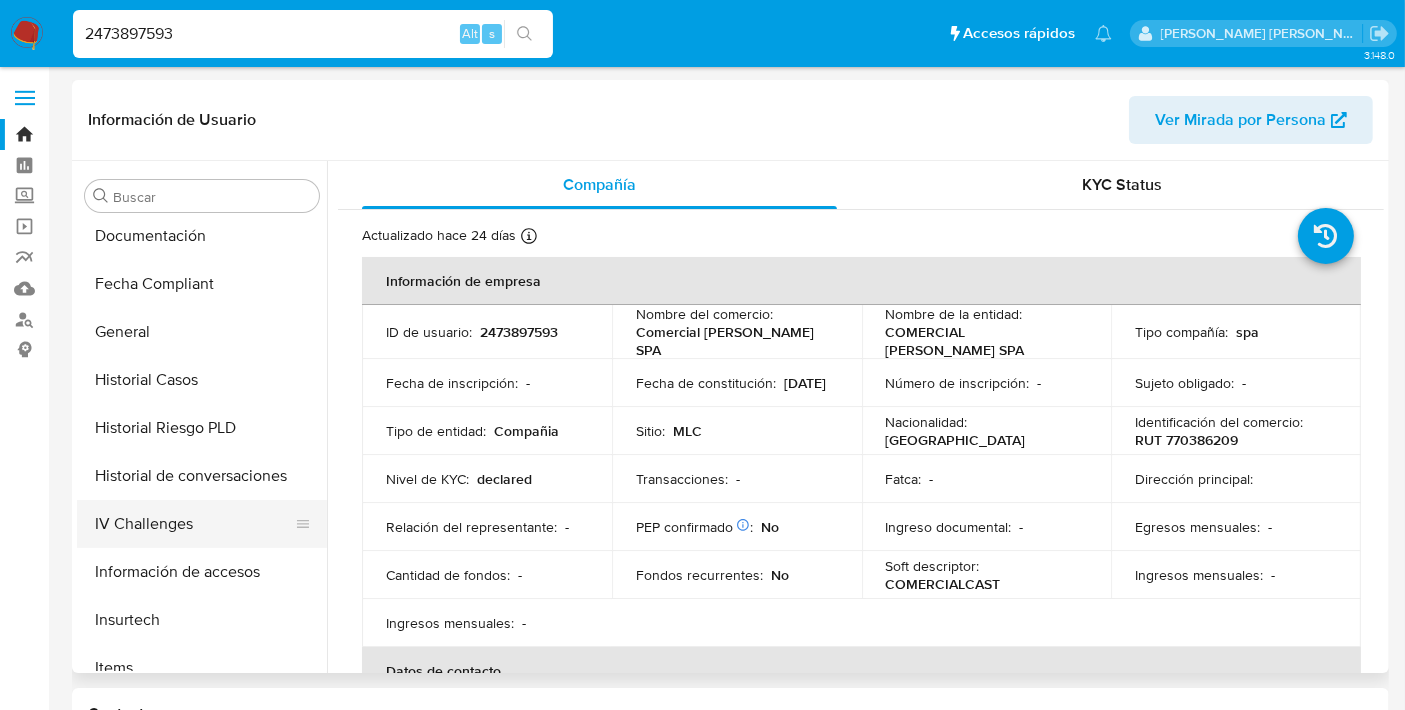 scroll, scrollTop: 425, scrollLeft: 0, axis: vertical 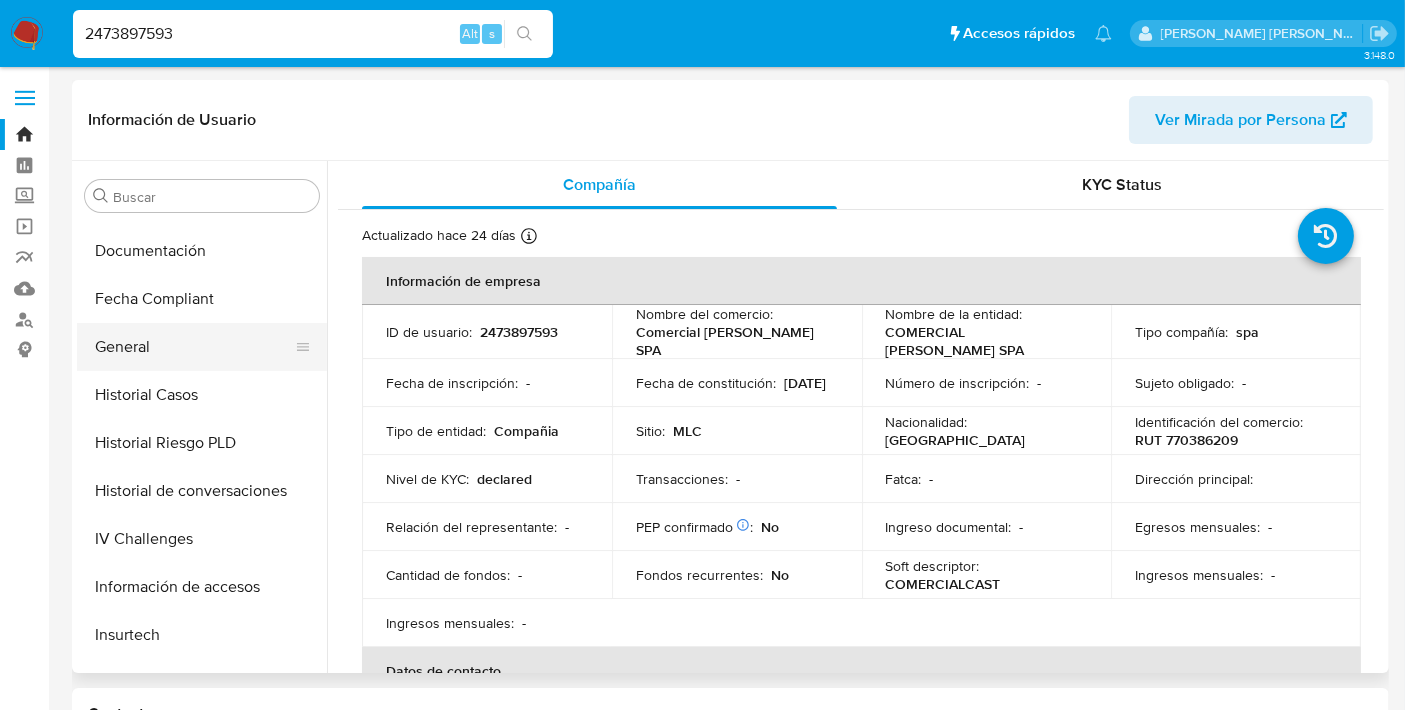 click on "General" at bounding box center [194, 347] 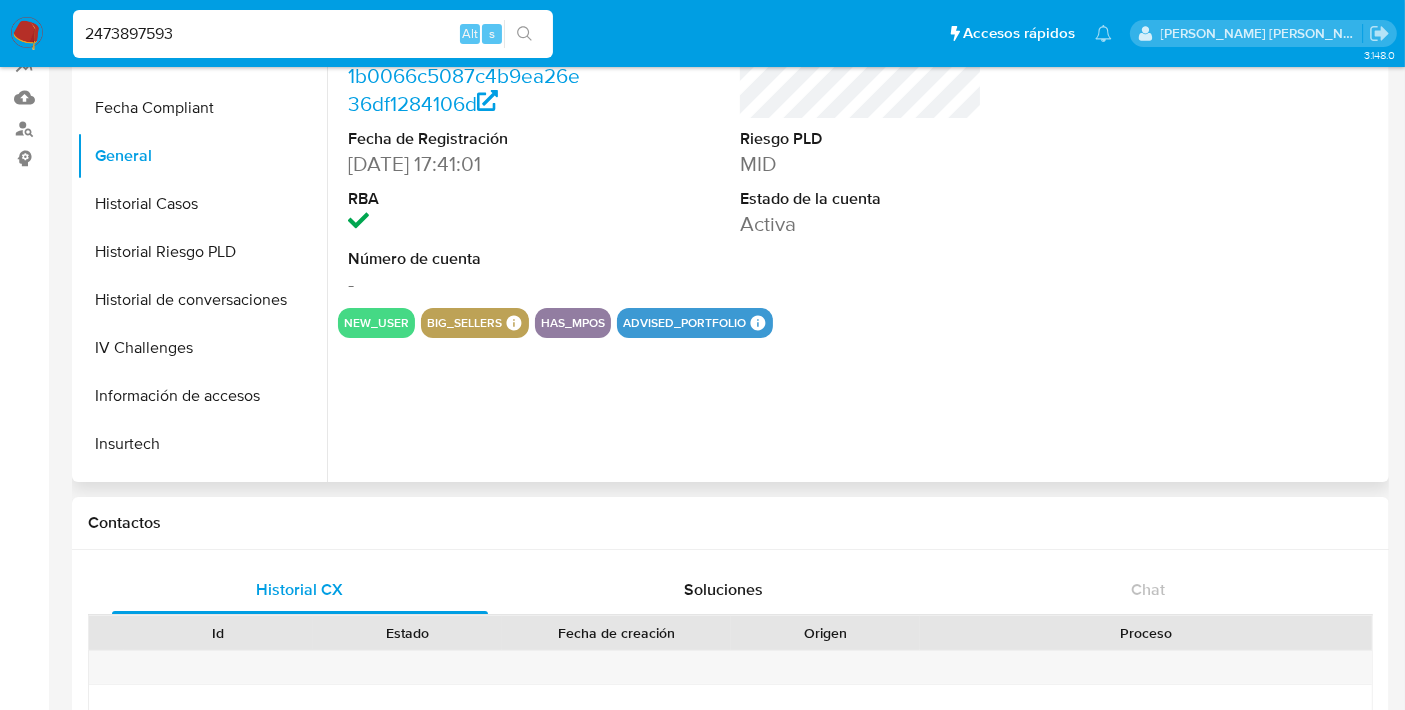scroll, scrollTop: 194, scrollLeft: 0, axis: vertical 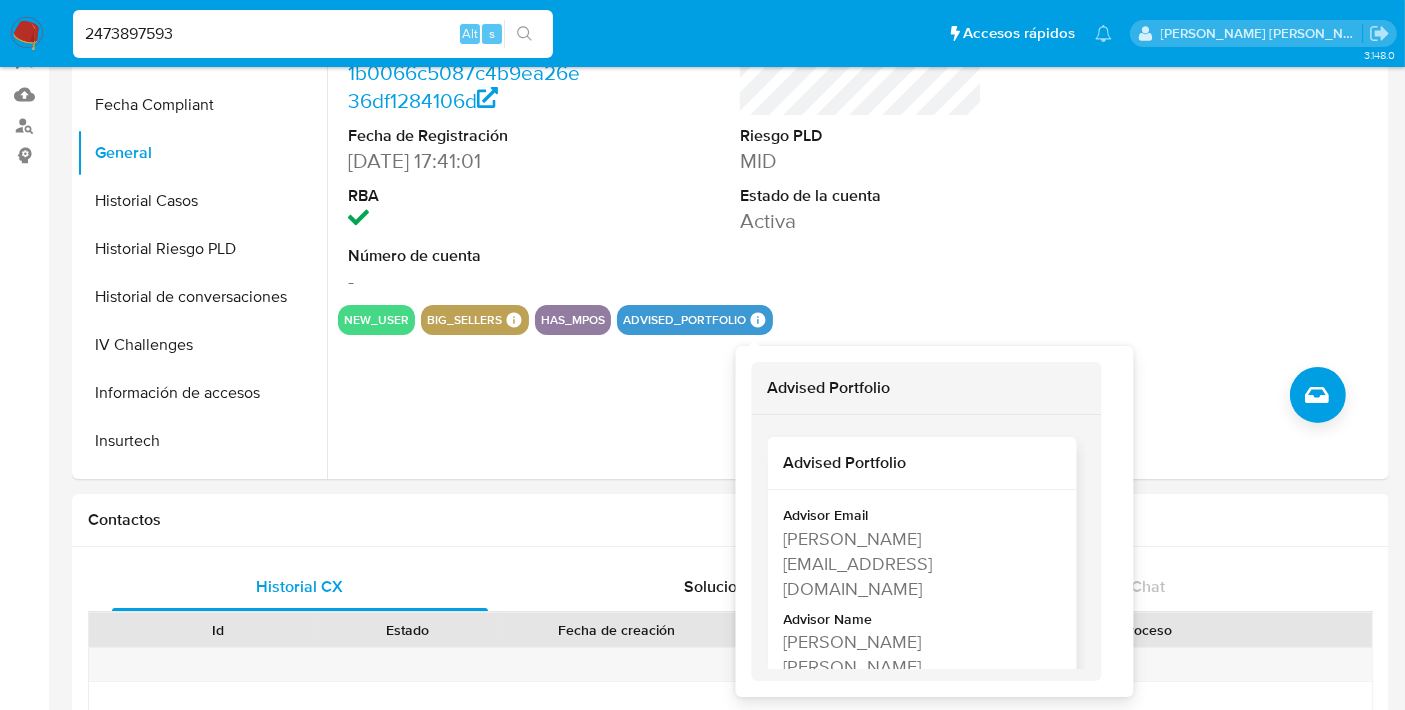 type 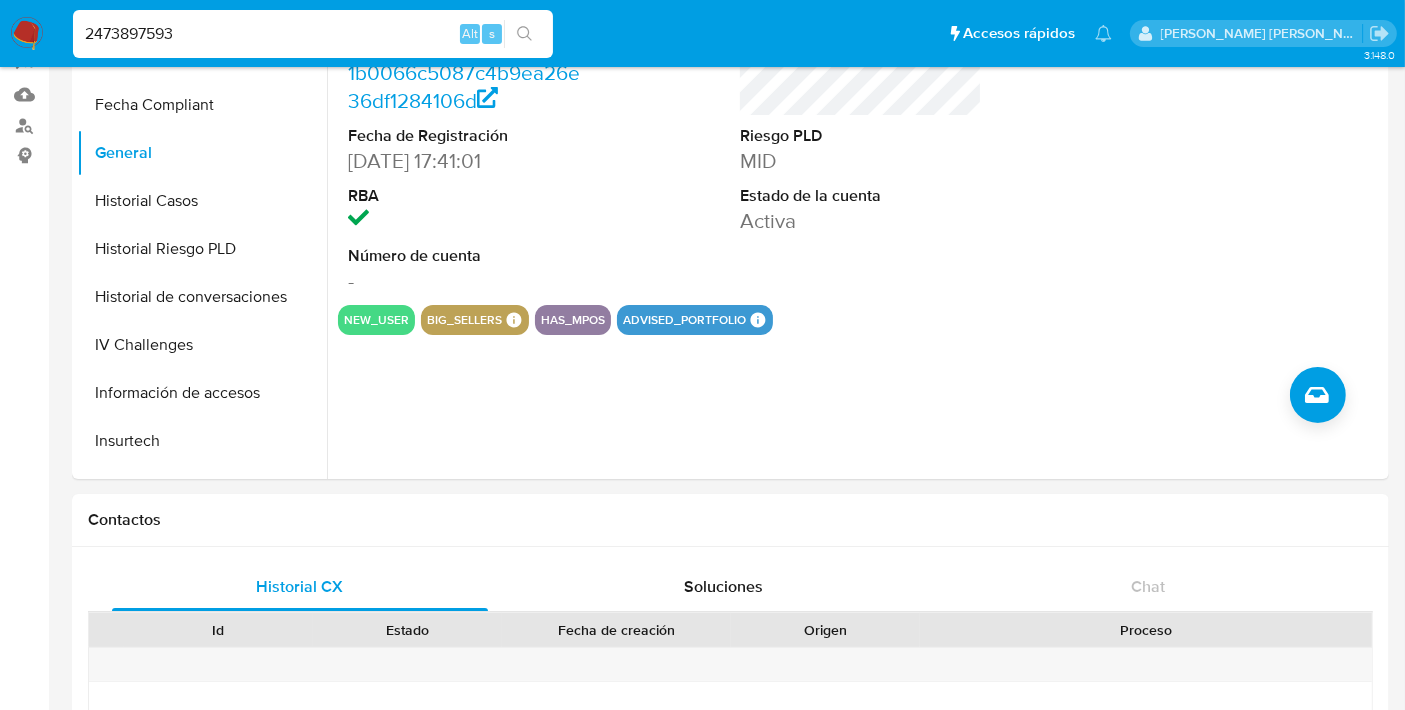click on "2473897593" at bounding box center (313, 34) 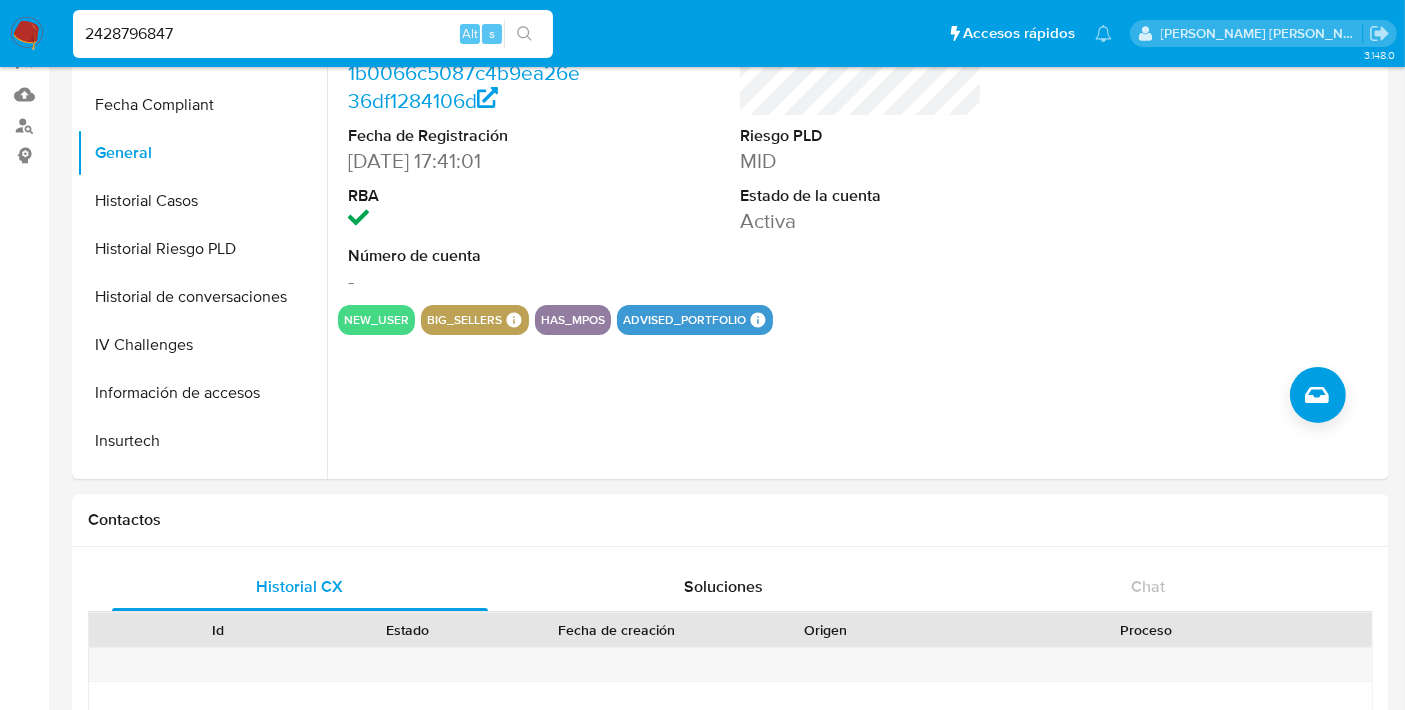 type on "2428796847" 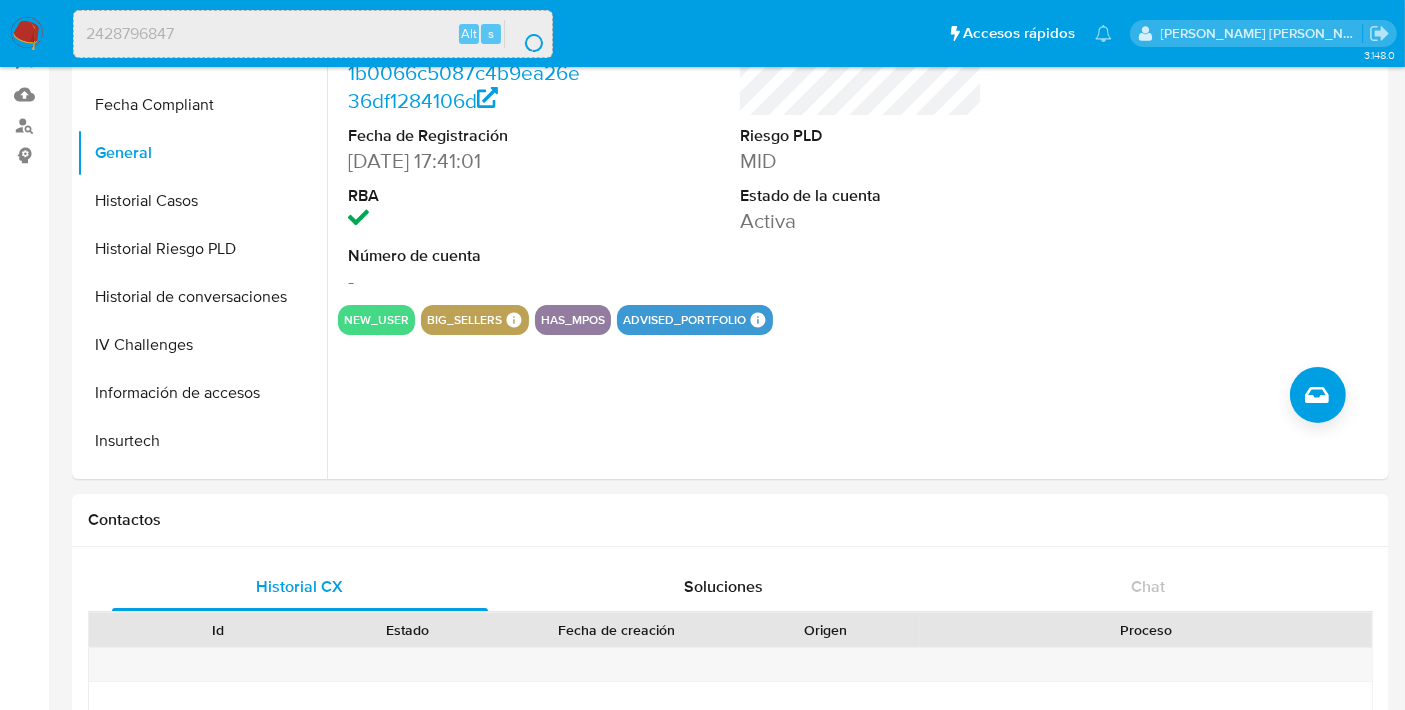 scroll, scrollTop: 0, scrollLeft: 0, axis: both 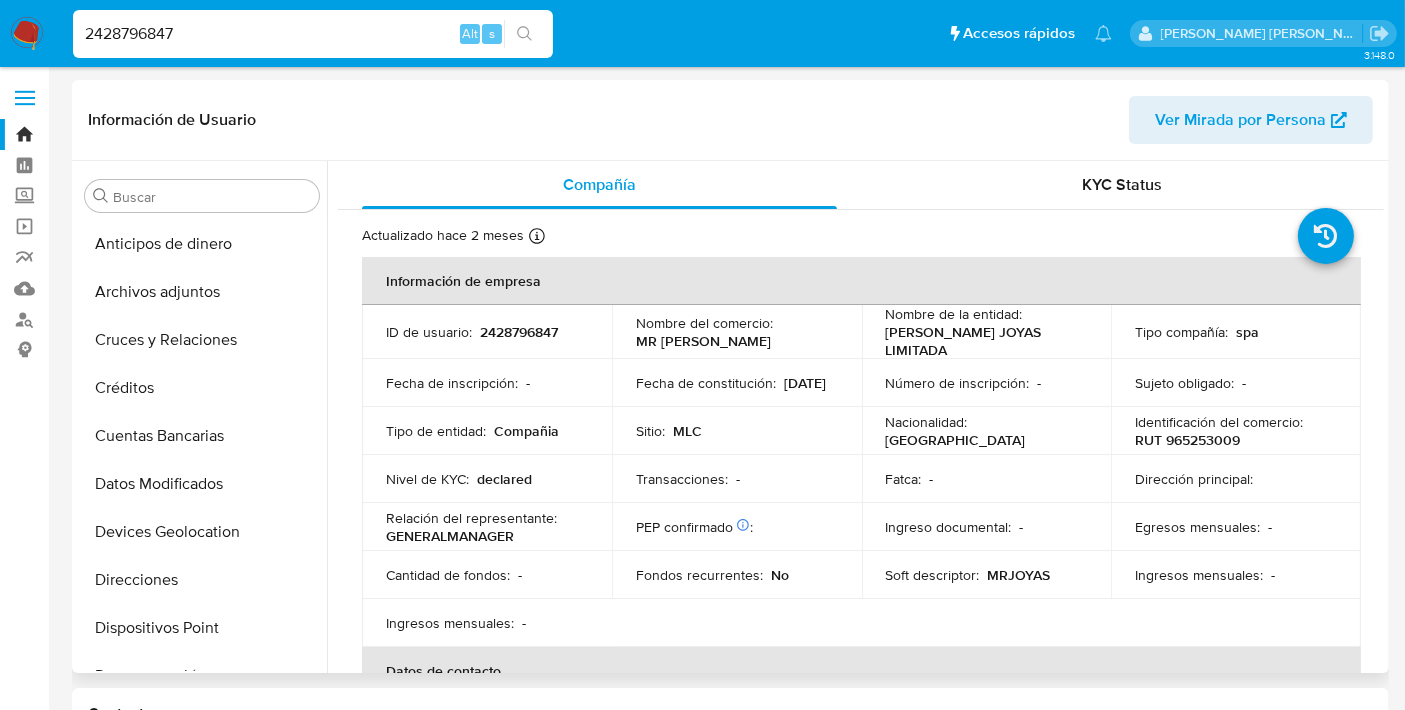 select on "10" 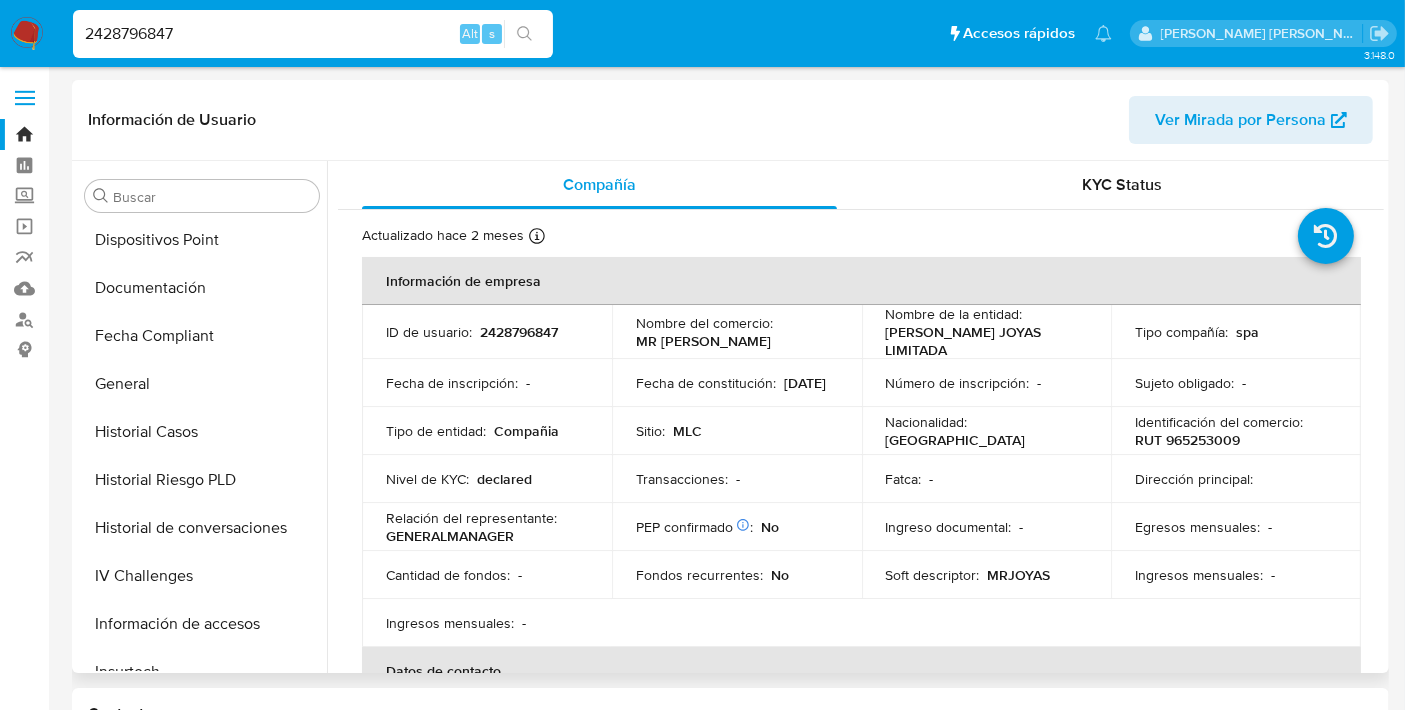 scroll, scrollTop: 386, scrollLeft: 0, axis: vertical 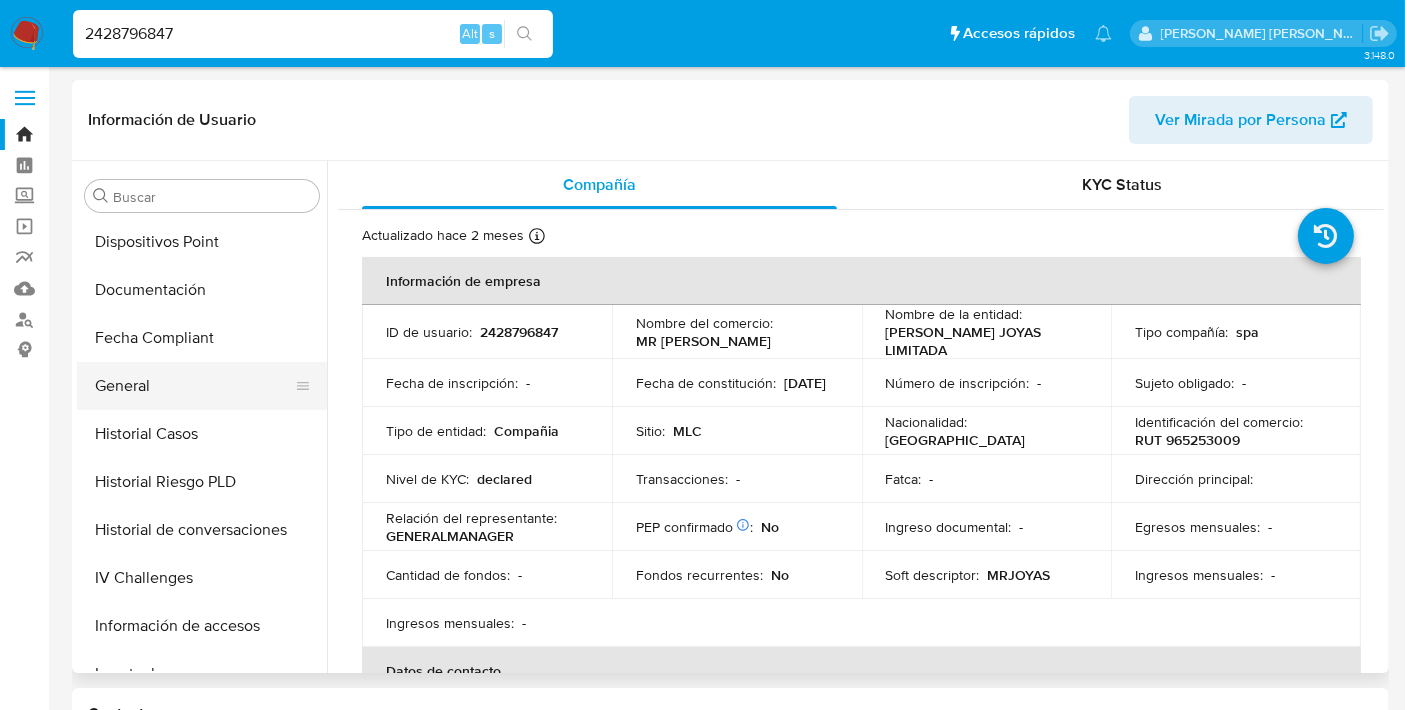 click on "General" at bounding box center [194, 386] 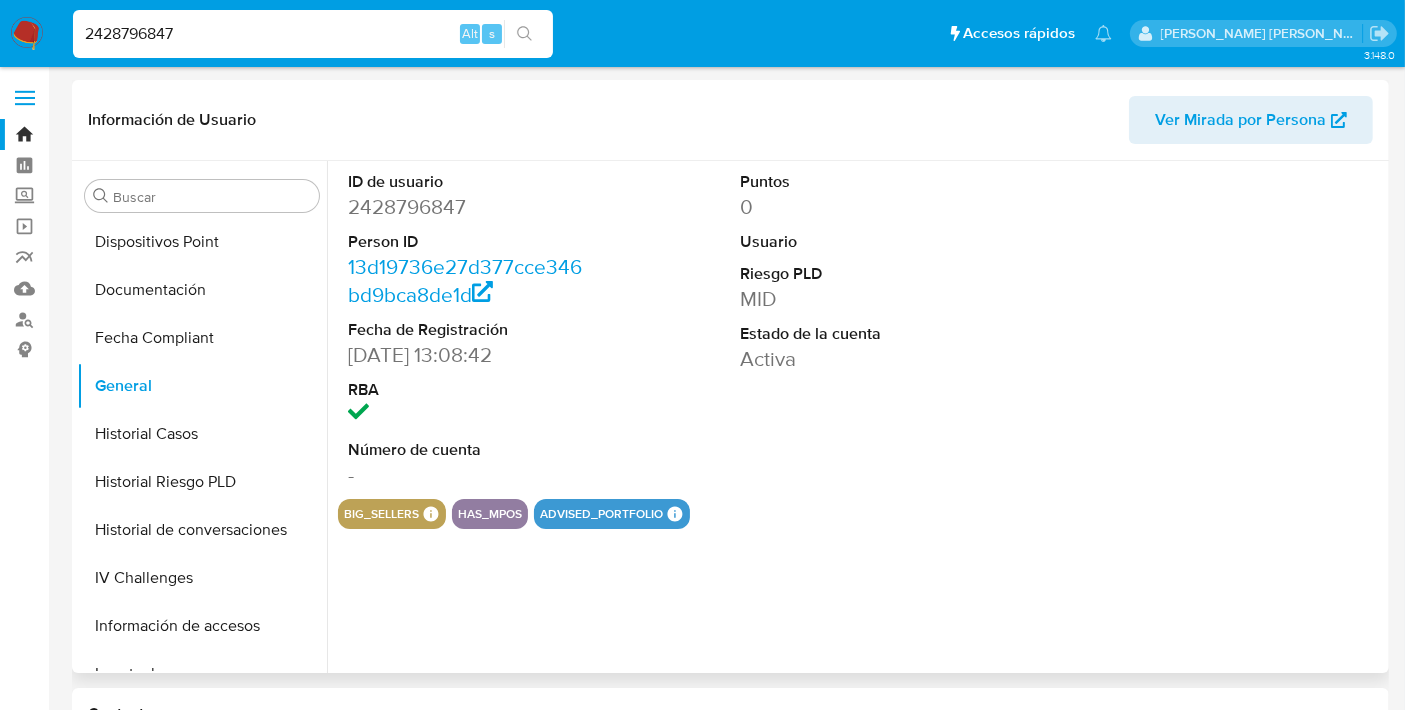 scroll, scrollTop: 121, scrollLeft: 0, axis: vertical 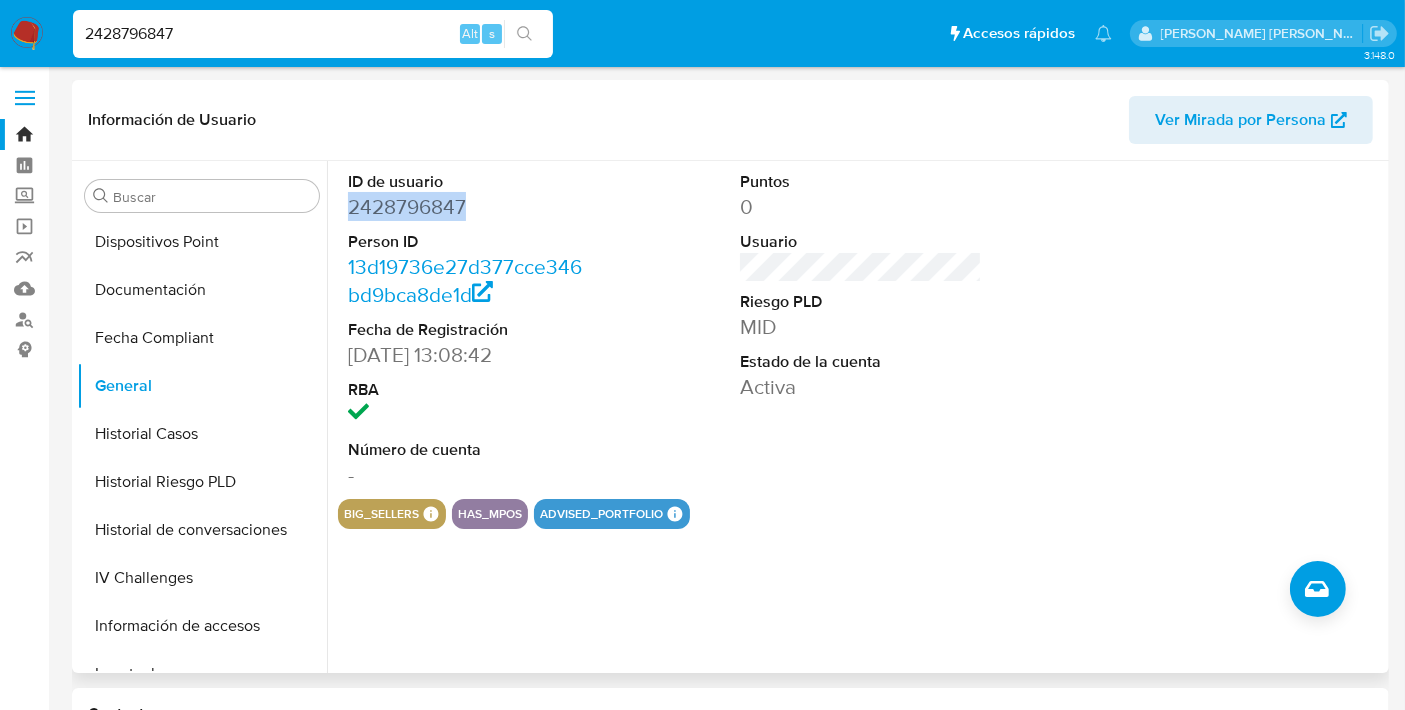 drag, startPoint x: 477, startPoint y: 211, endPoint x: 334, endPoint y: 211, distance: 143 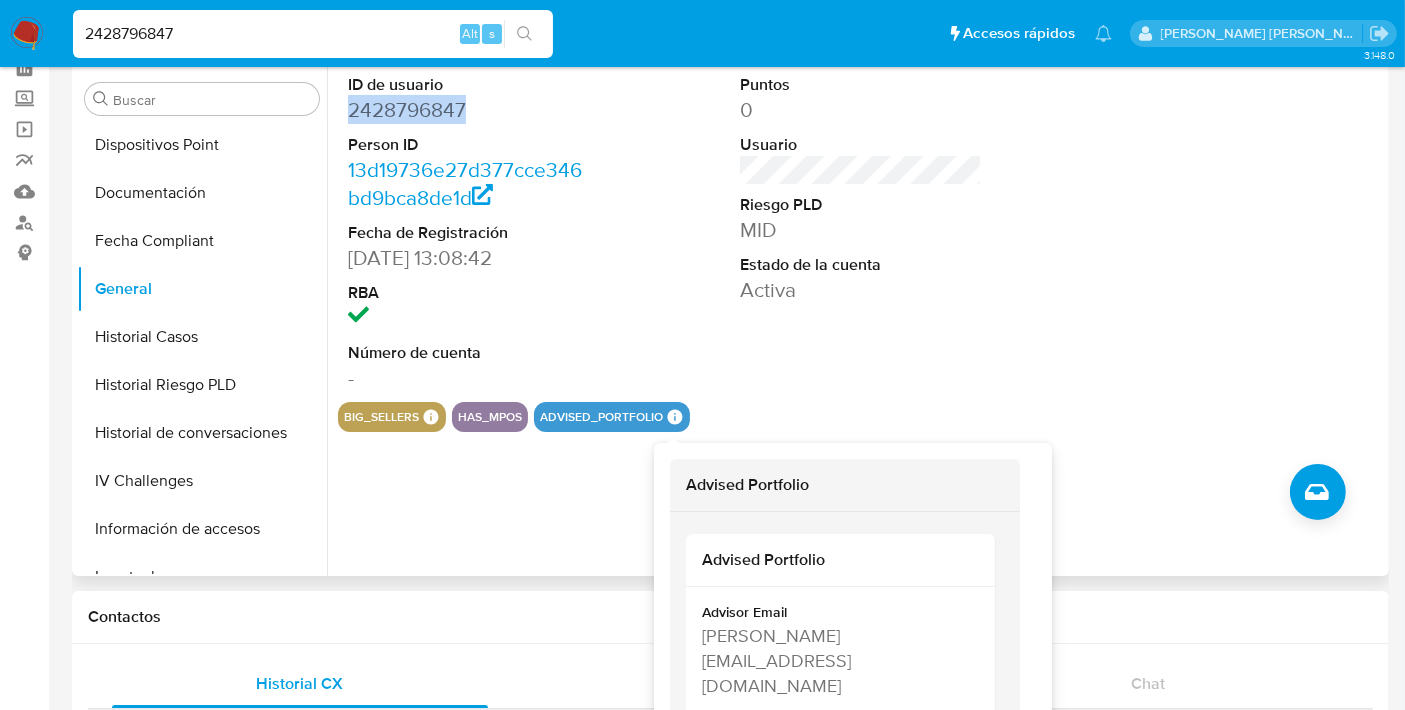 scroll, scrollTop: 97, scrollLeft: 0, axis: vertical 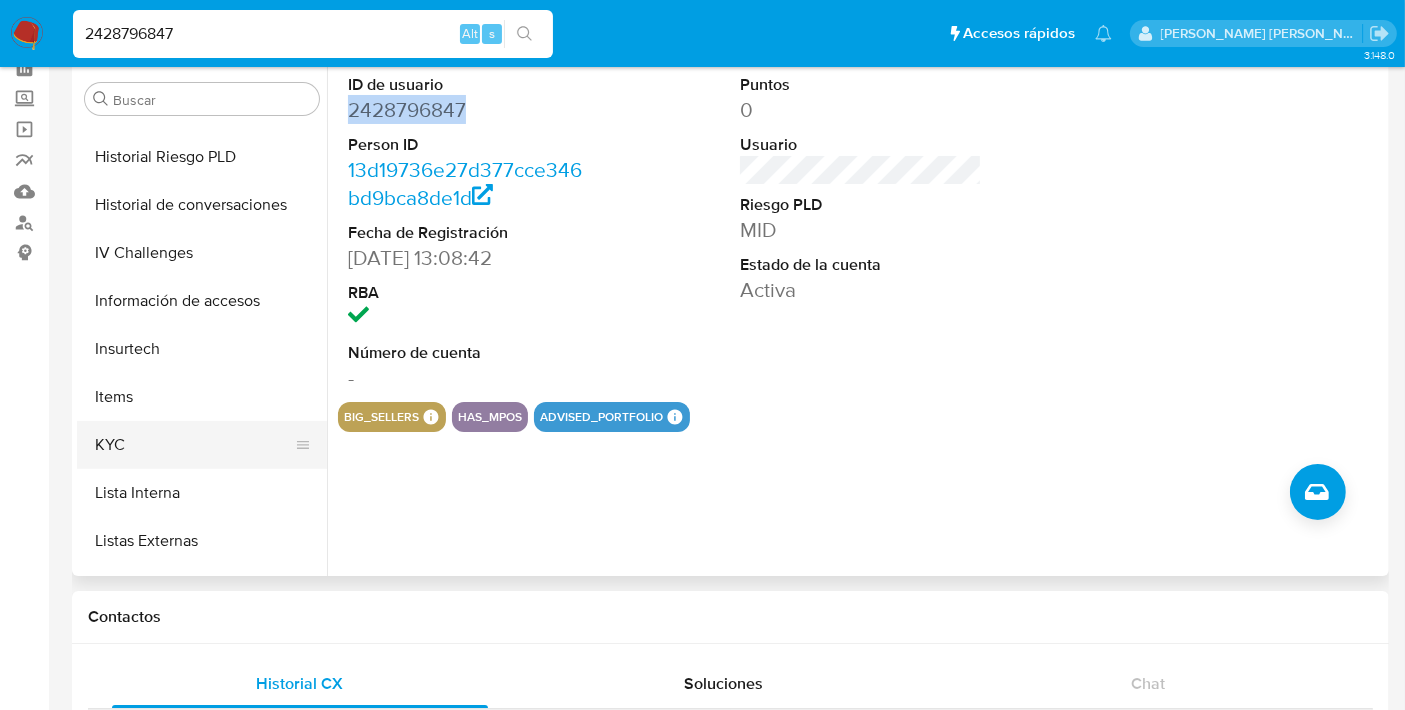 click on "KYC" at bounding box center [194, 445] 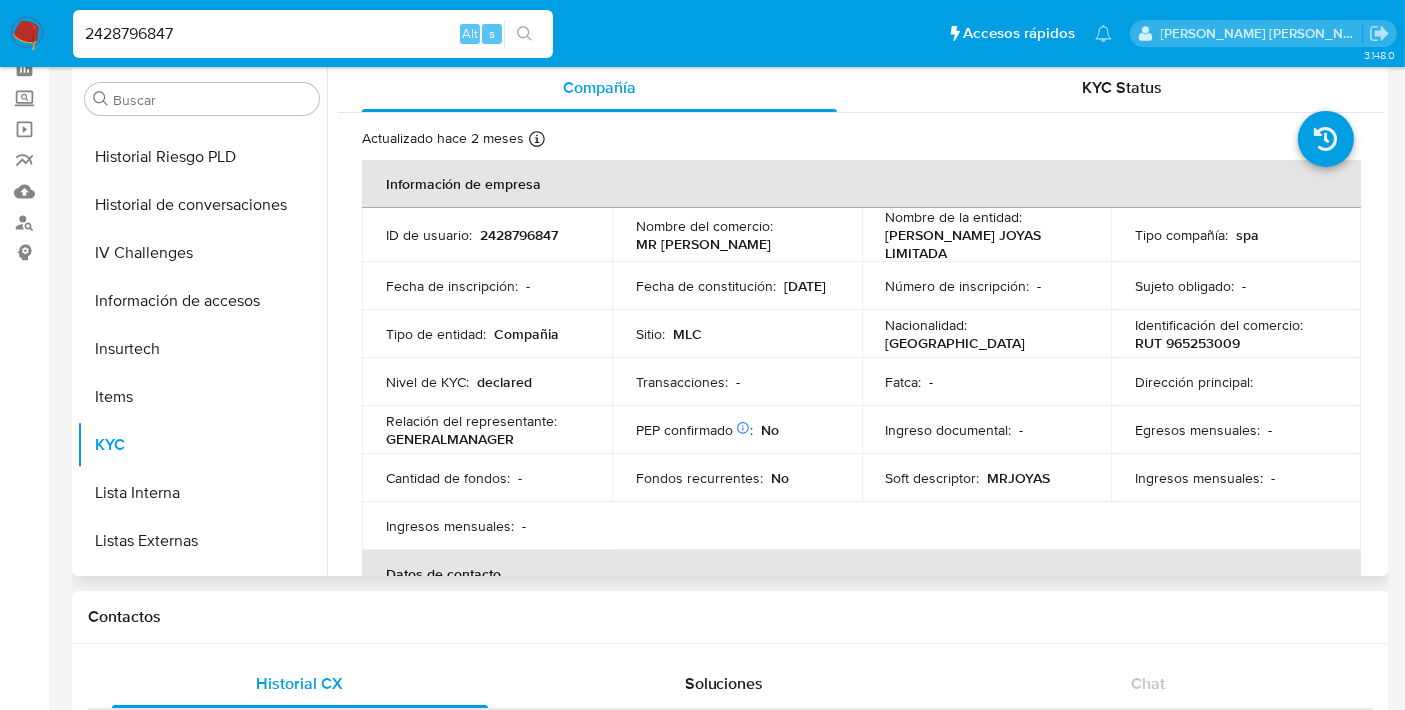 type 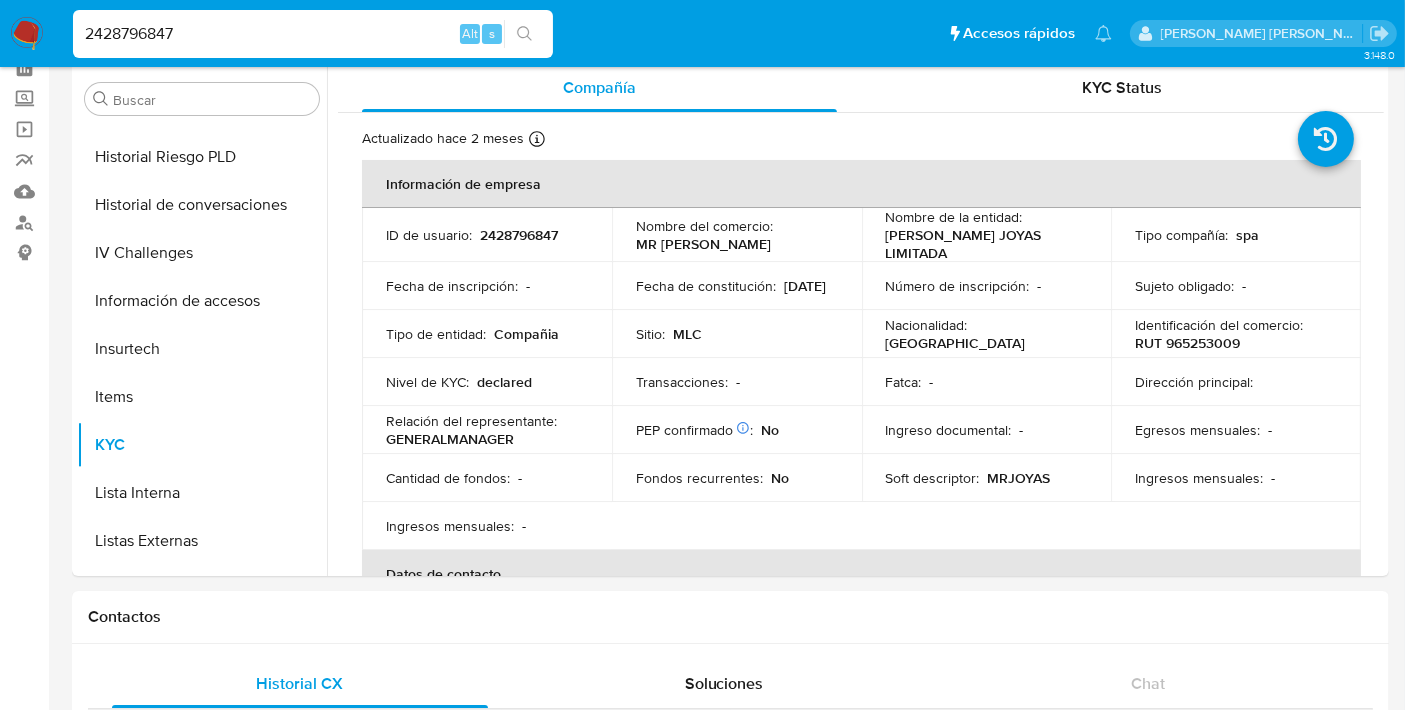 click on "2428796847" at bounding box center (313, 34) 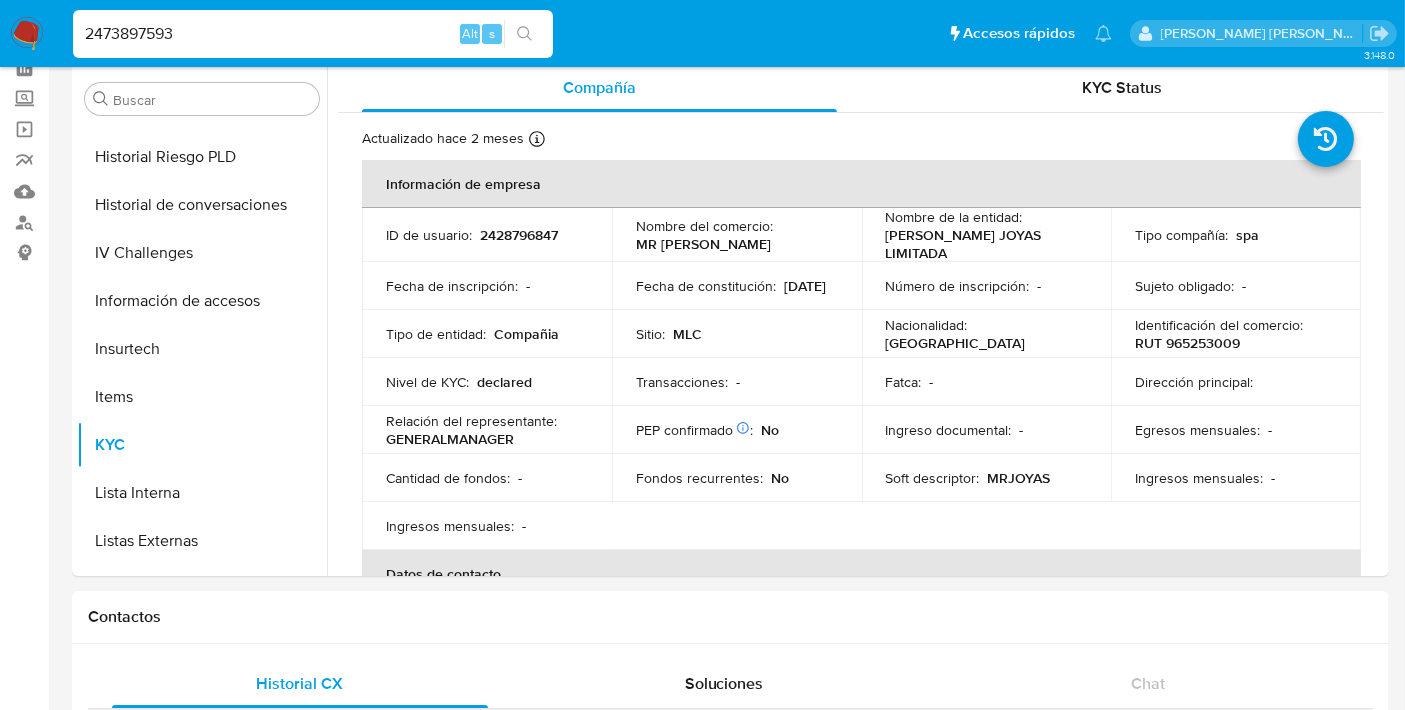 type on "2473897593" 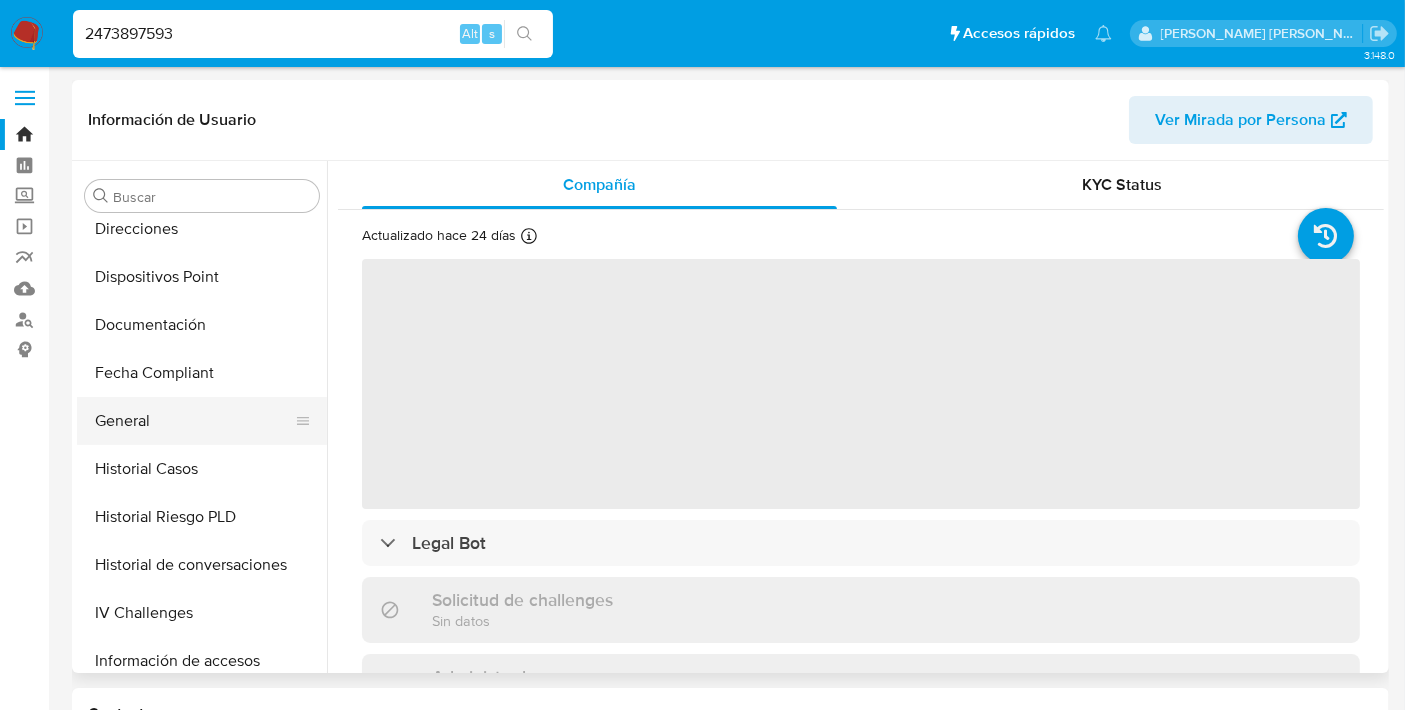 select on "10" 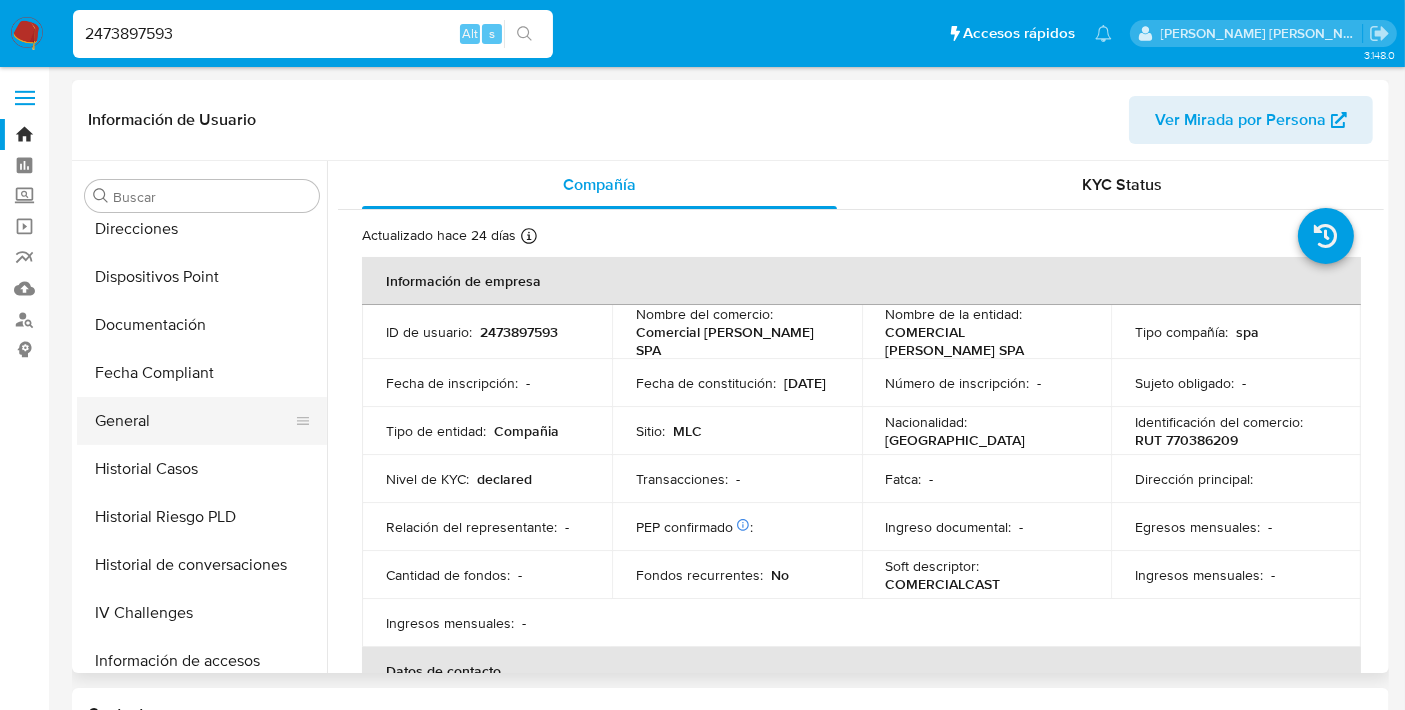 scroll, scrollTop: 349, scrollLeft: 0, axis: vertical 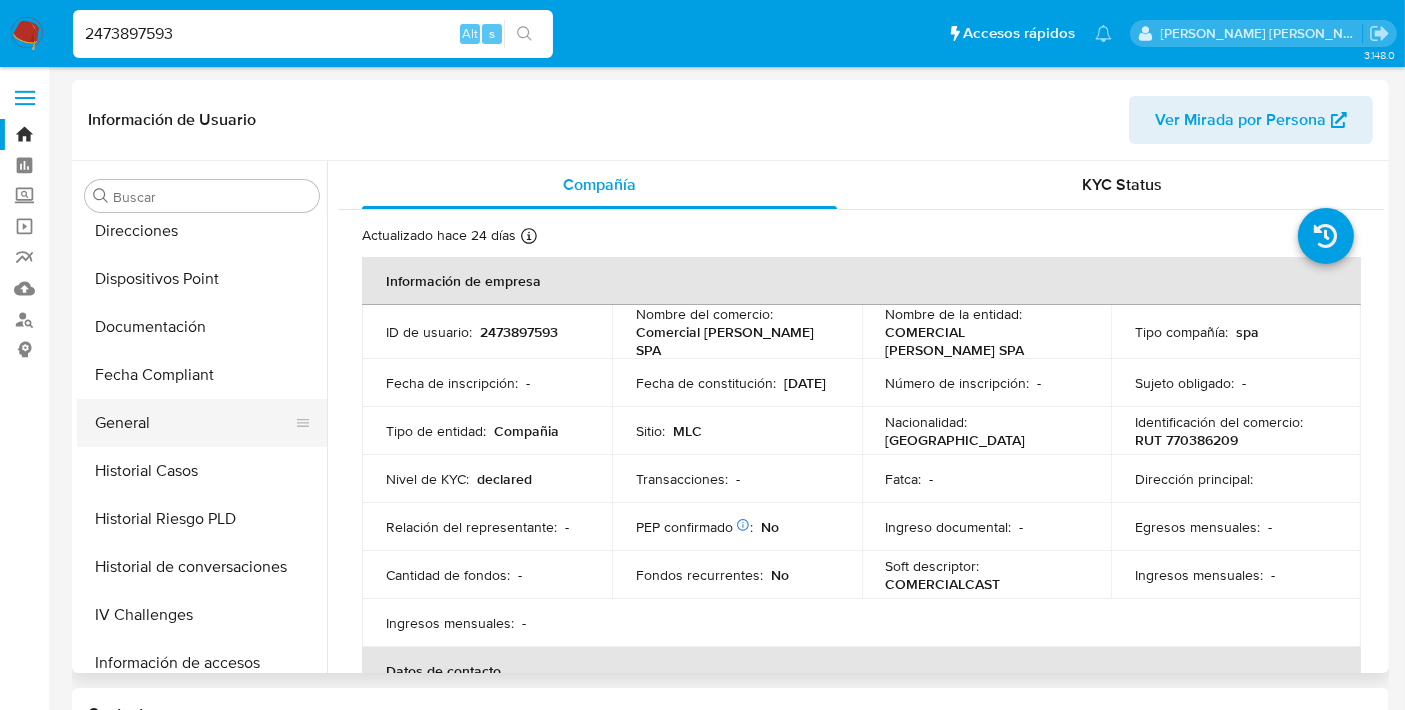 click on "General" at bounding box center (194, 423) 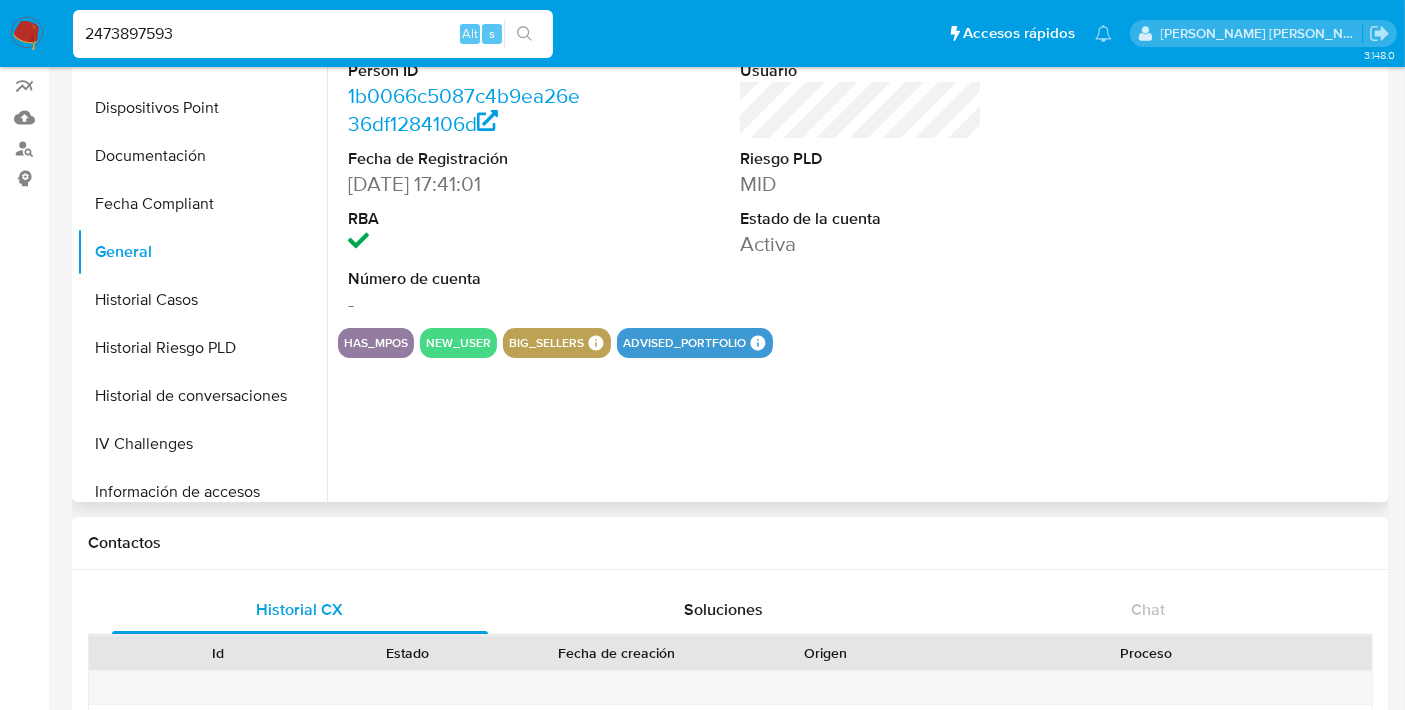 scroll, scrollTop: 173, scrollLeft: 0, axis: vertical 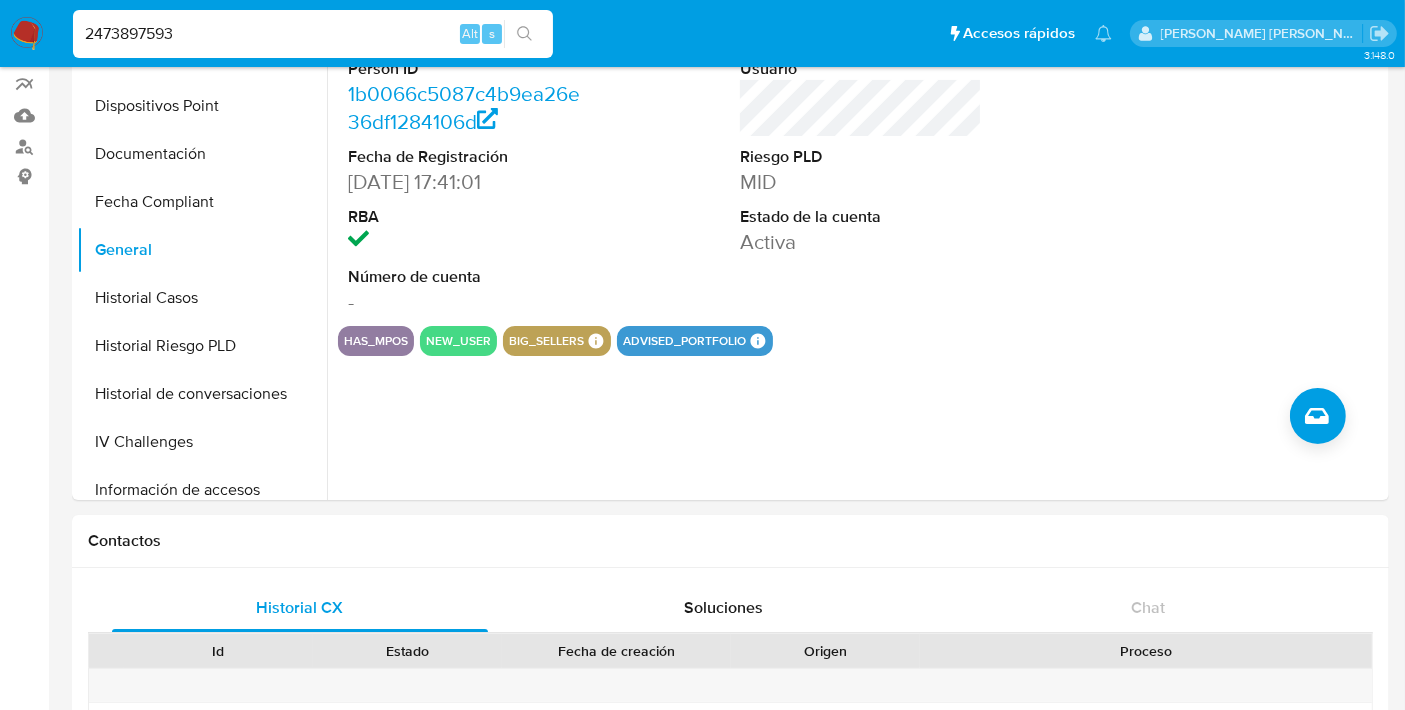 type 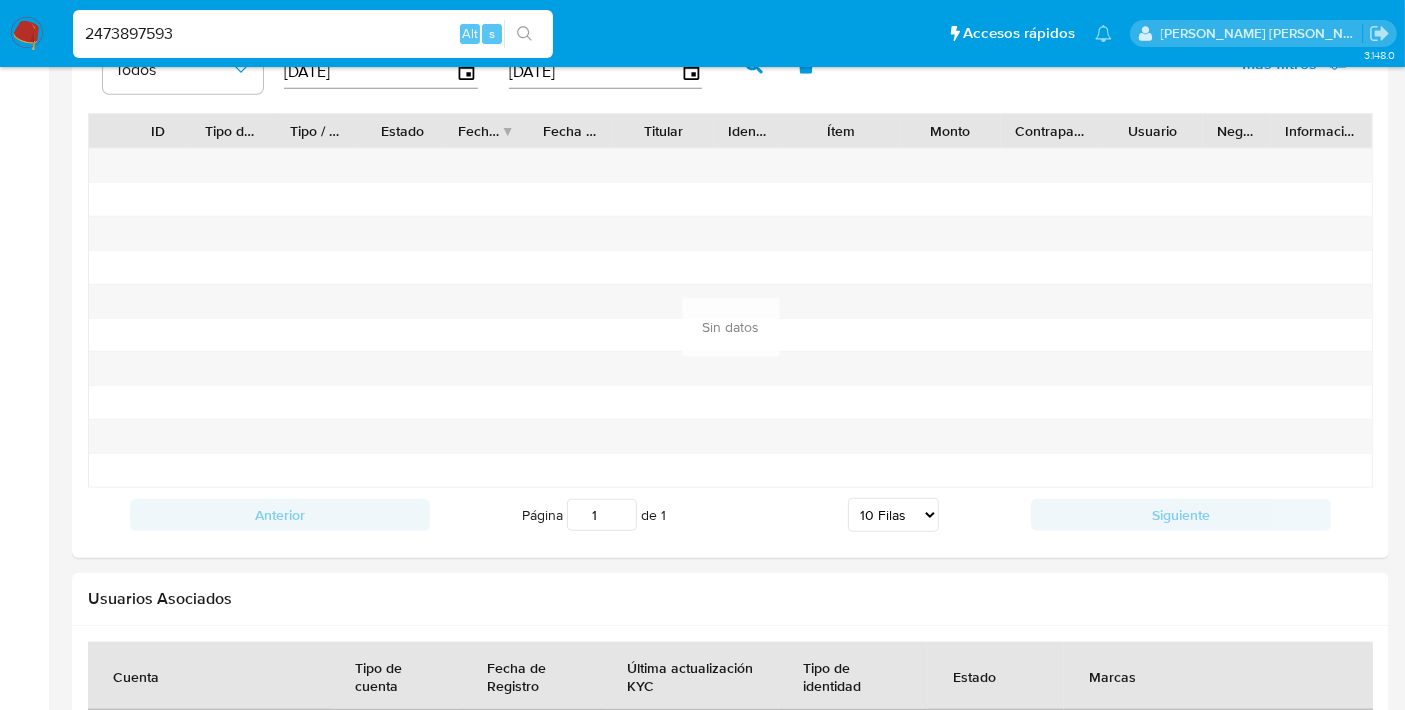 scroll, scrollTop: 1715, scrollLeft: 0, axis: vertical 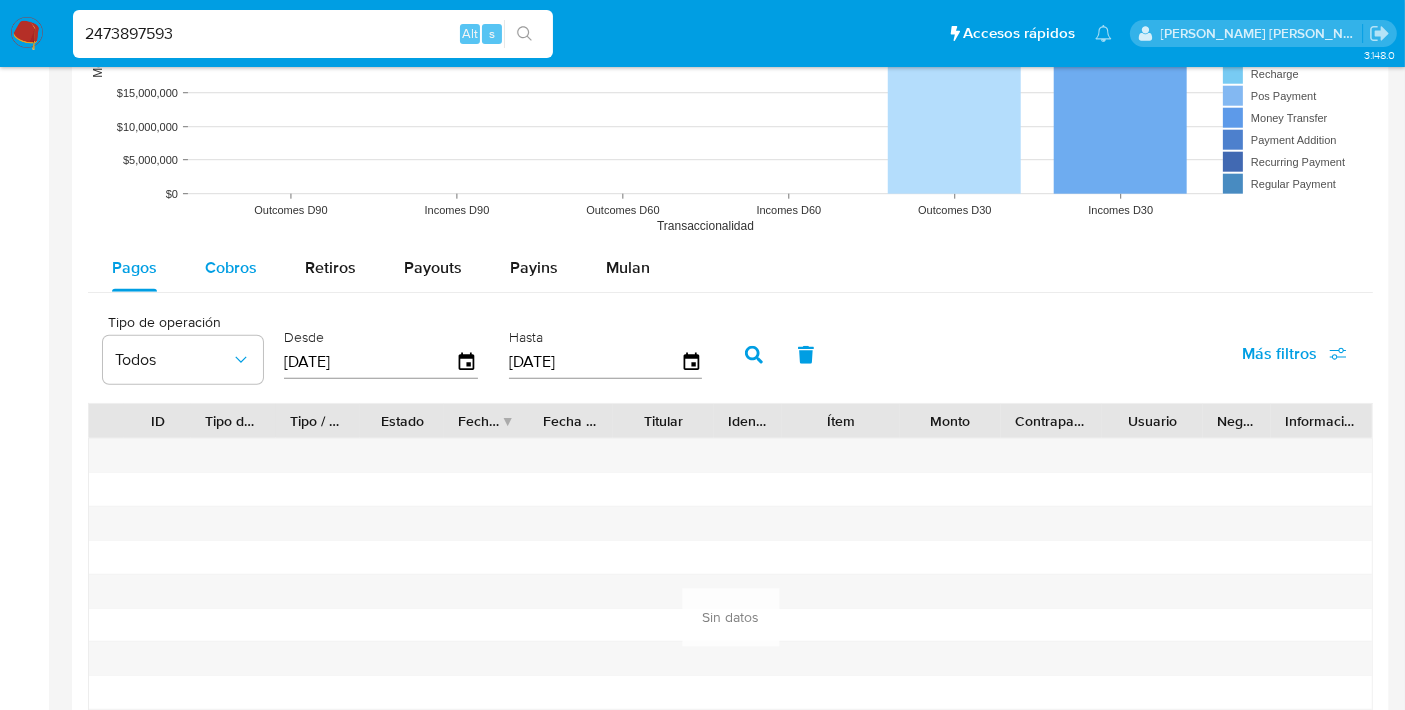 click on "Cobros" at bounding box center [231, 268] 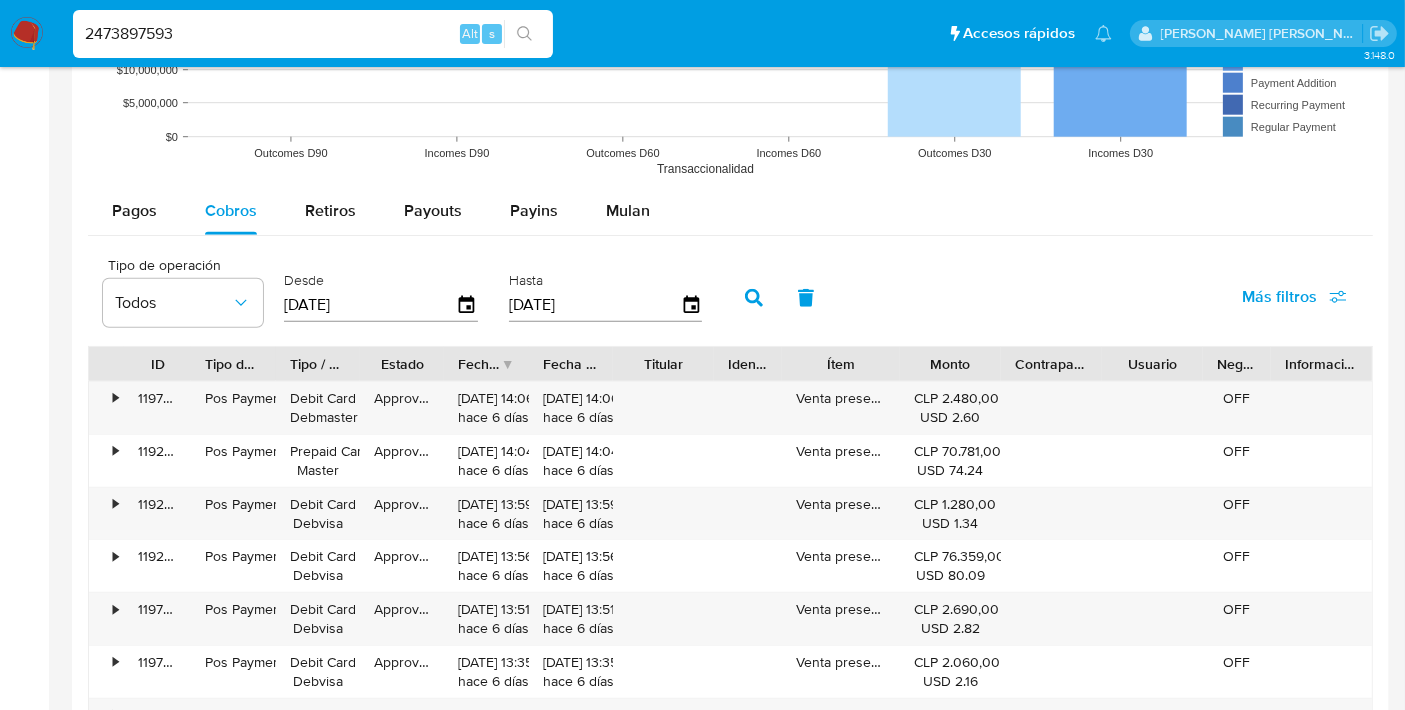 scroll, scrollTop: 1768, scrollLeft: 0, axis: vertical 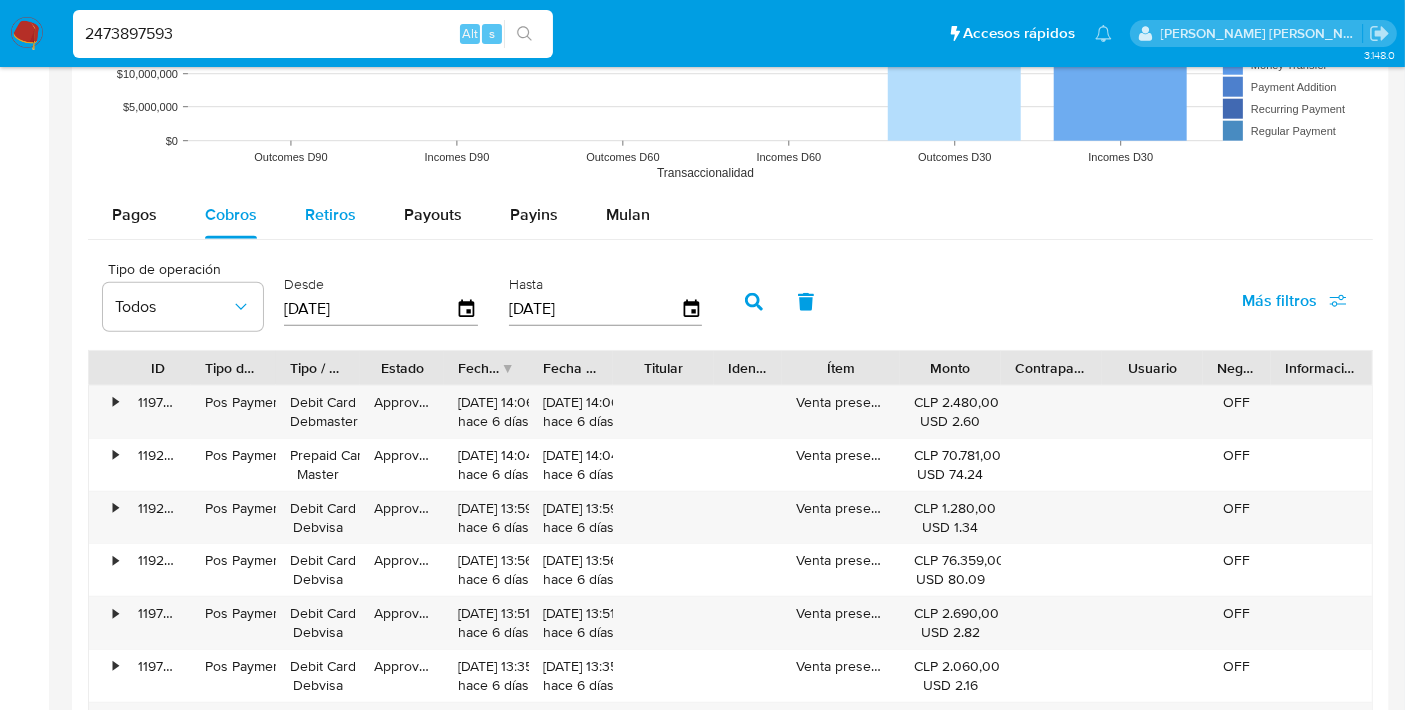 click on "Retiros" at bounding box center [330, 214] 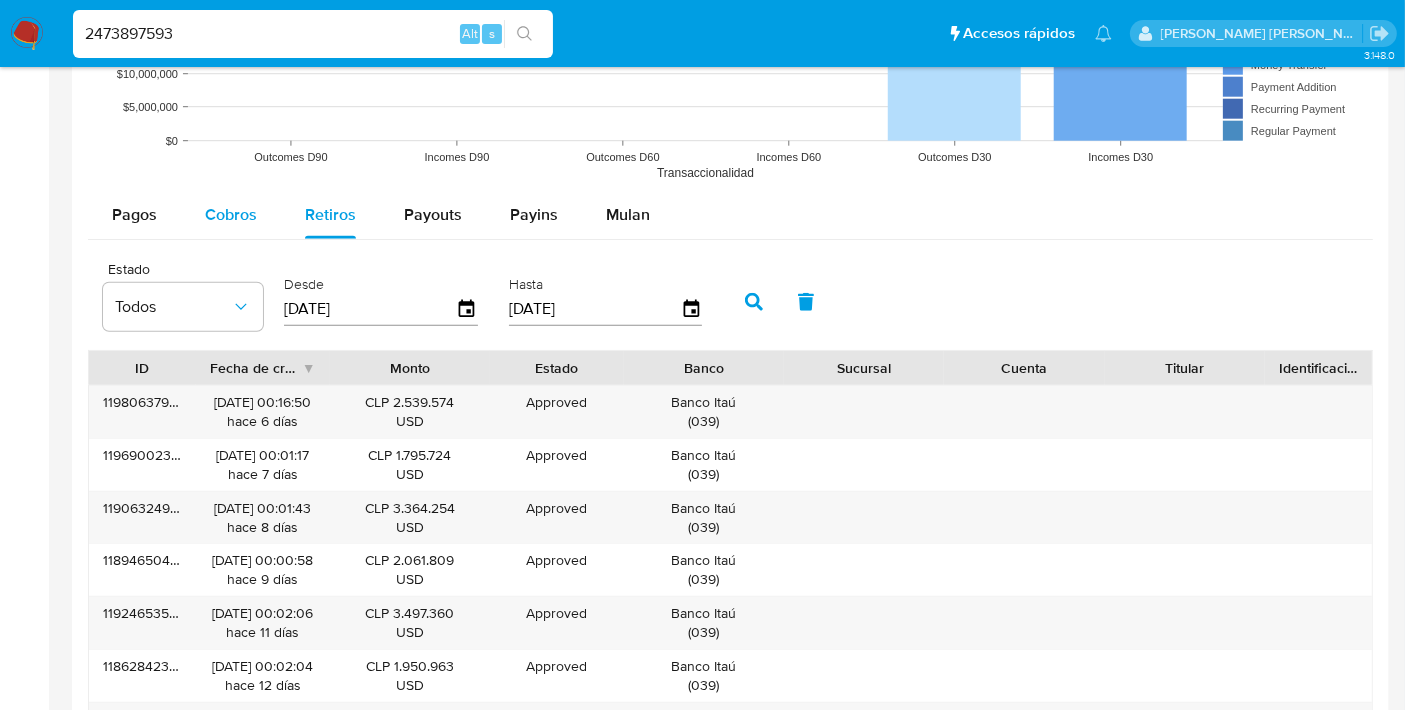 click on "Cobros" at bounding box center (231, 214) 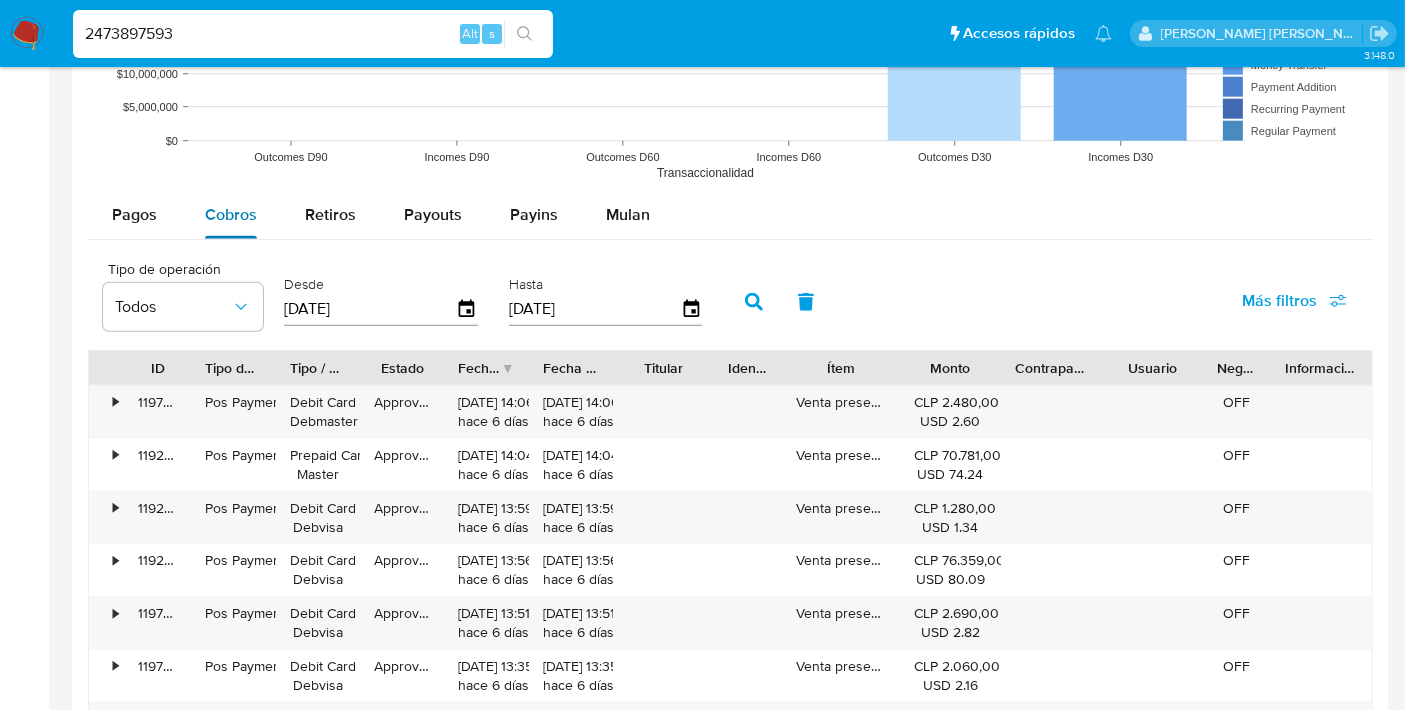 type on "1" 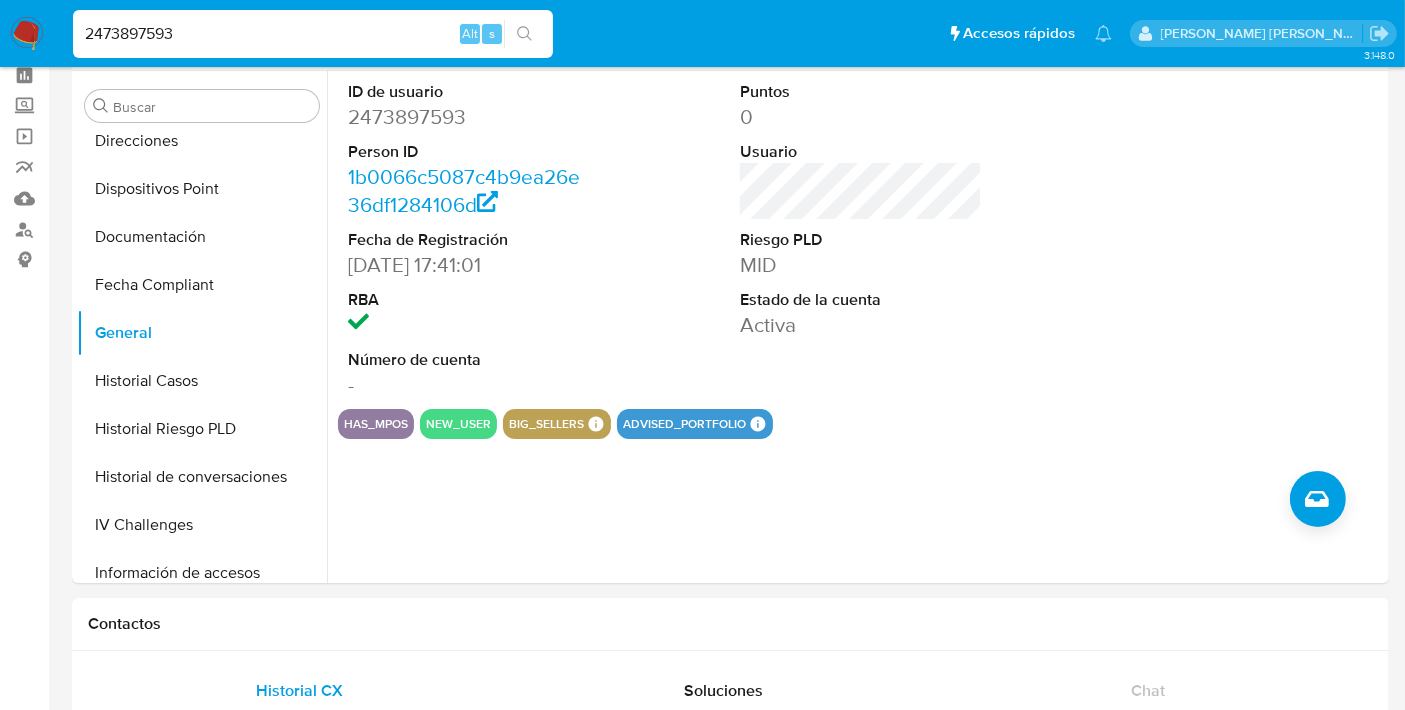 scroll, scrollTop: 0, scrollLeft: 0, axis: both 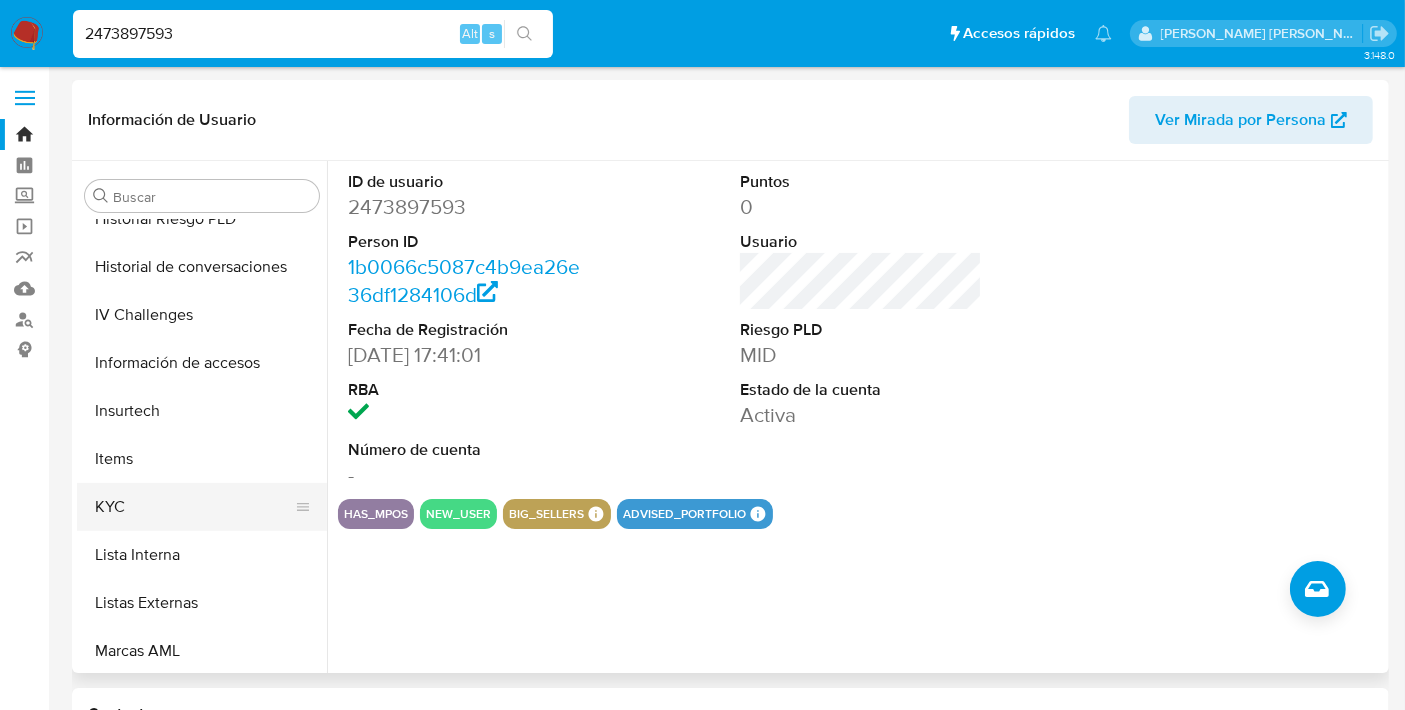 click on "KYC" at bounding box center (194, 507) 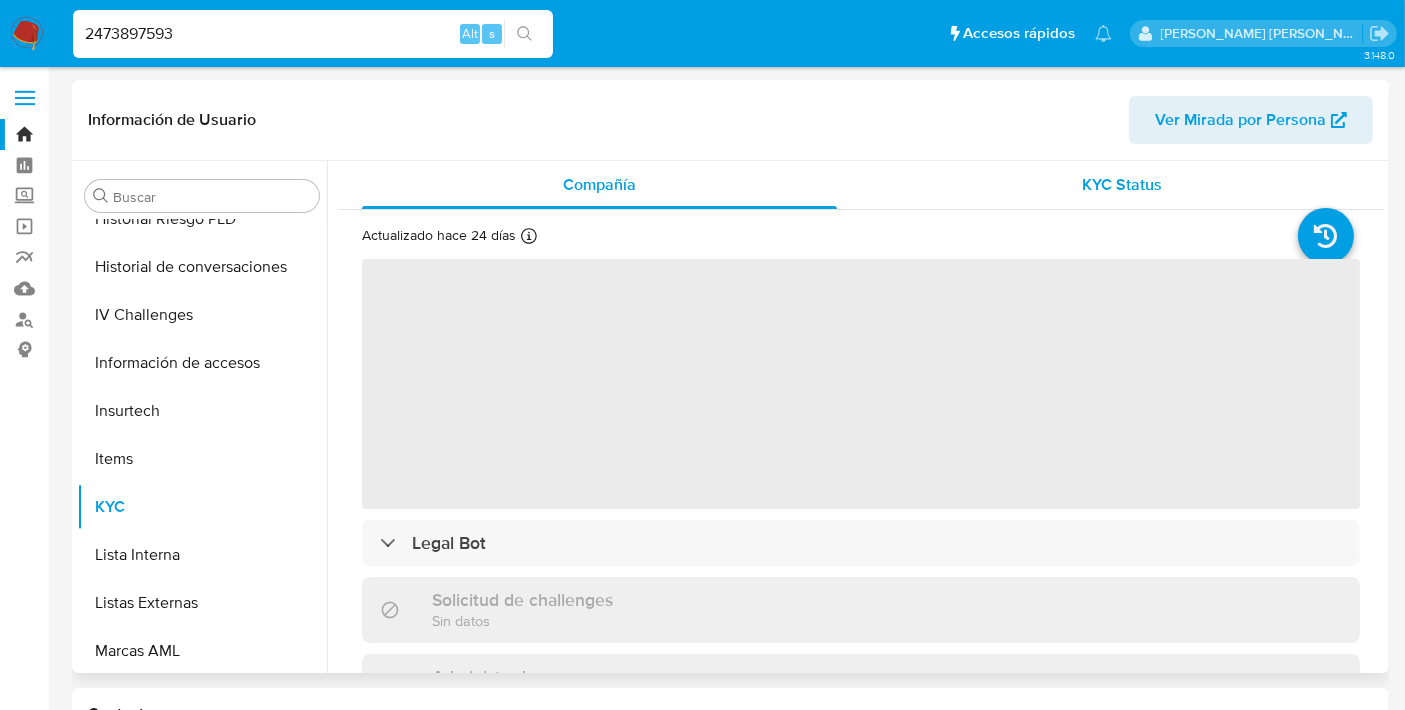click on "KYC Status" at bounding box center (1123, 184) 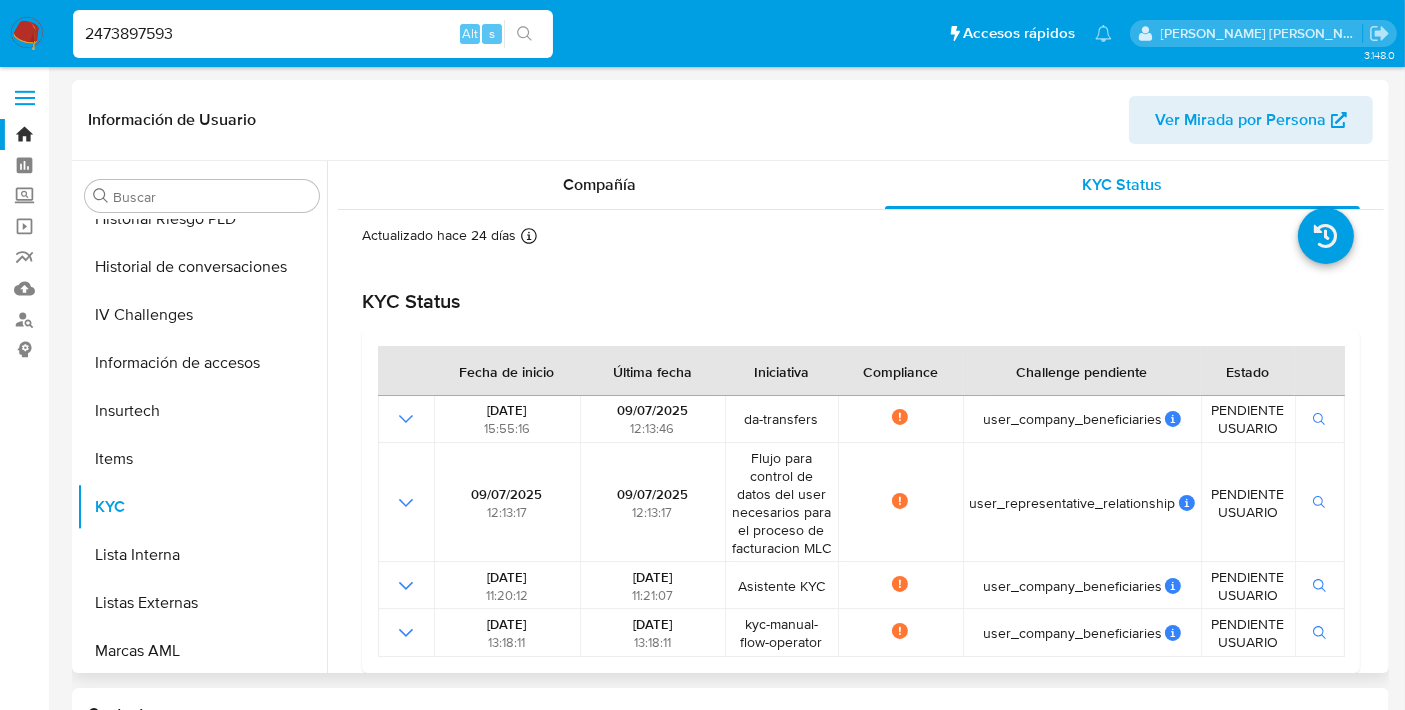 scroll, scrollTop: 33, scrollLeft: 0, axis: vertical 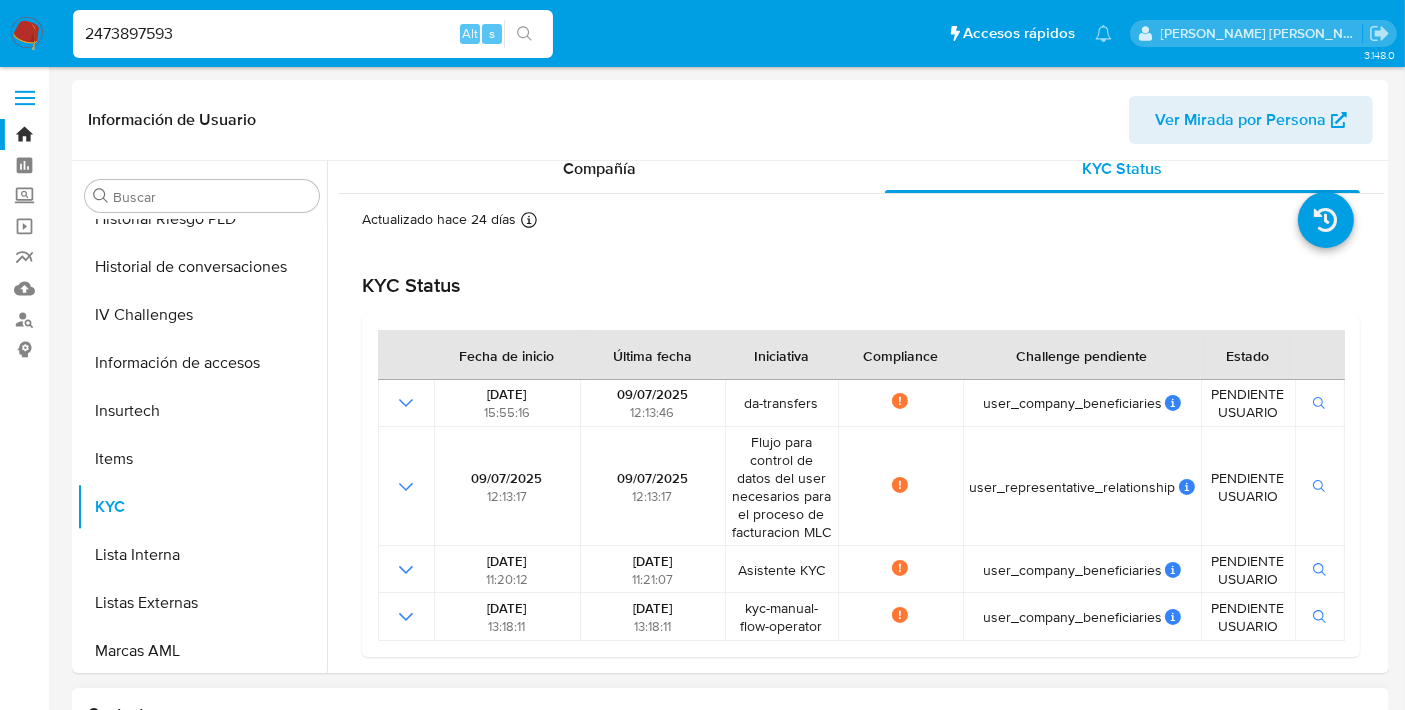 type 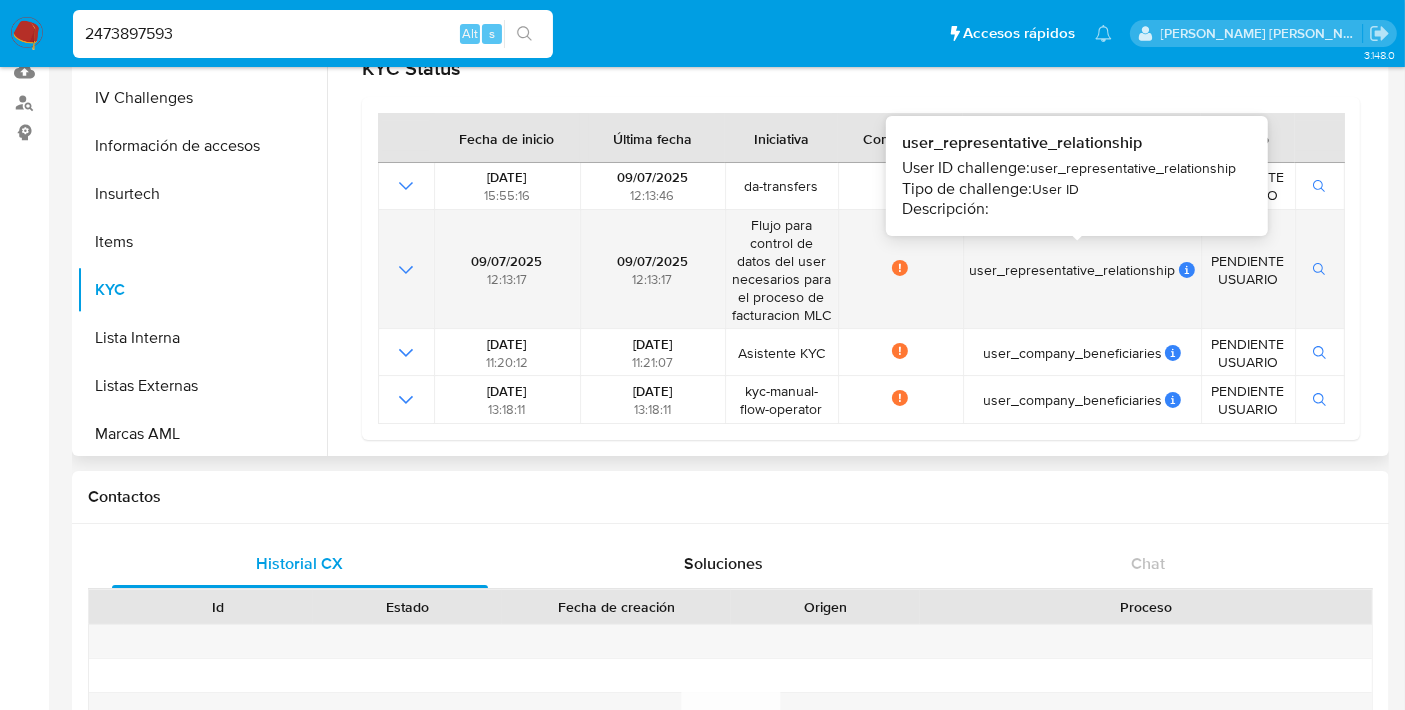 scroll, scrollTop: 233, scrollLeft: 0, axis: vertical 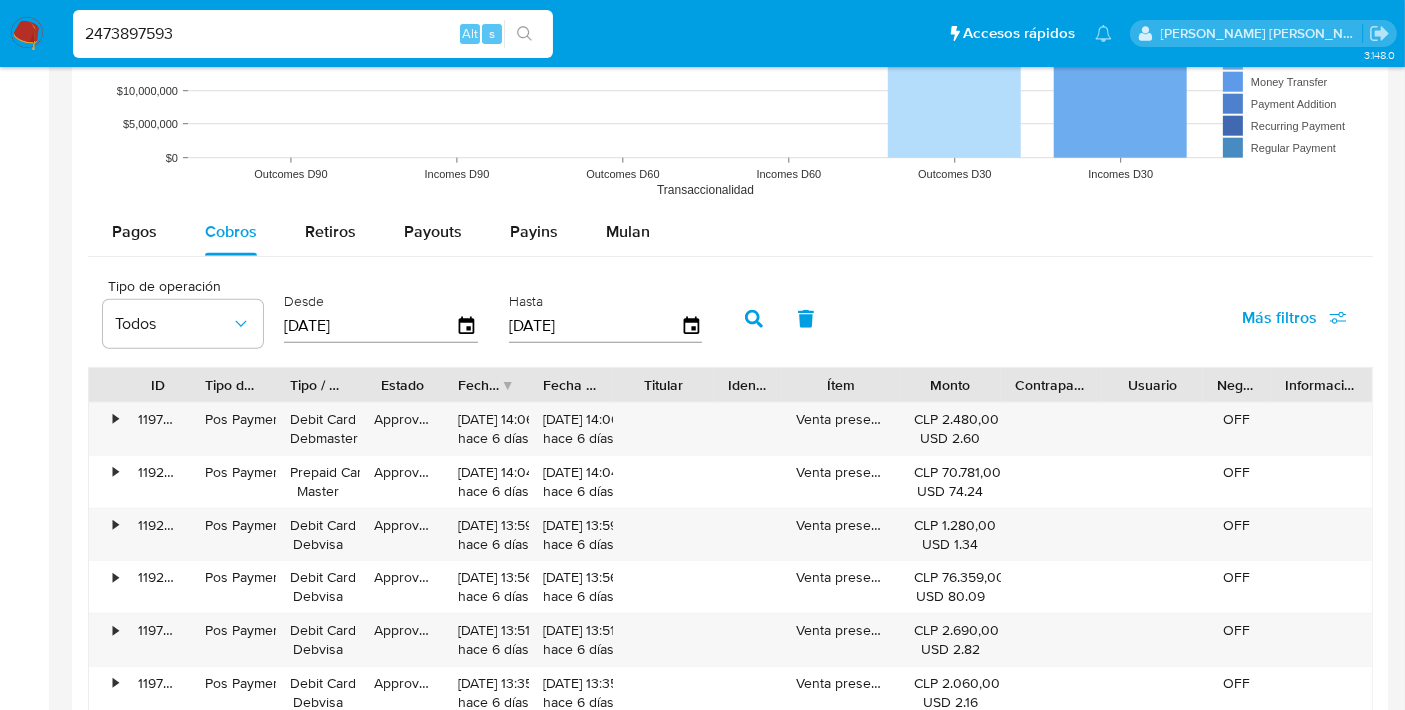 click on "2473897593" at bounding box center [313, 34] 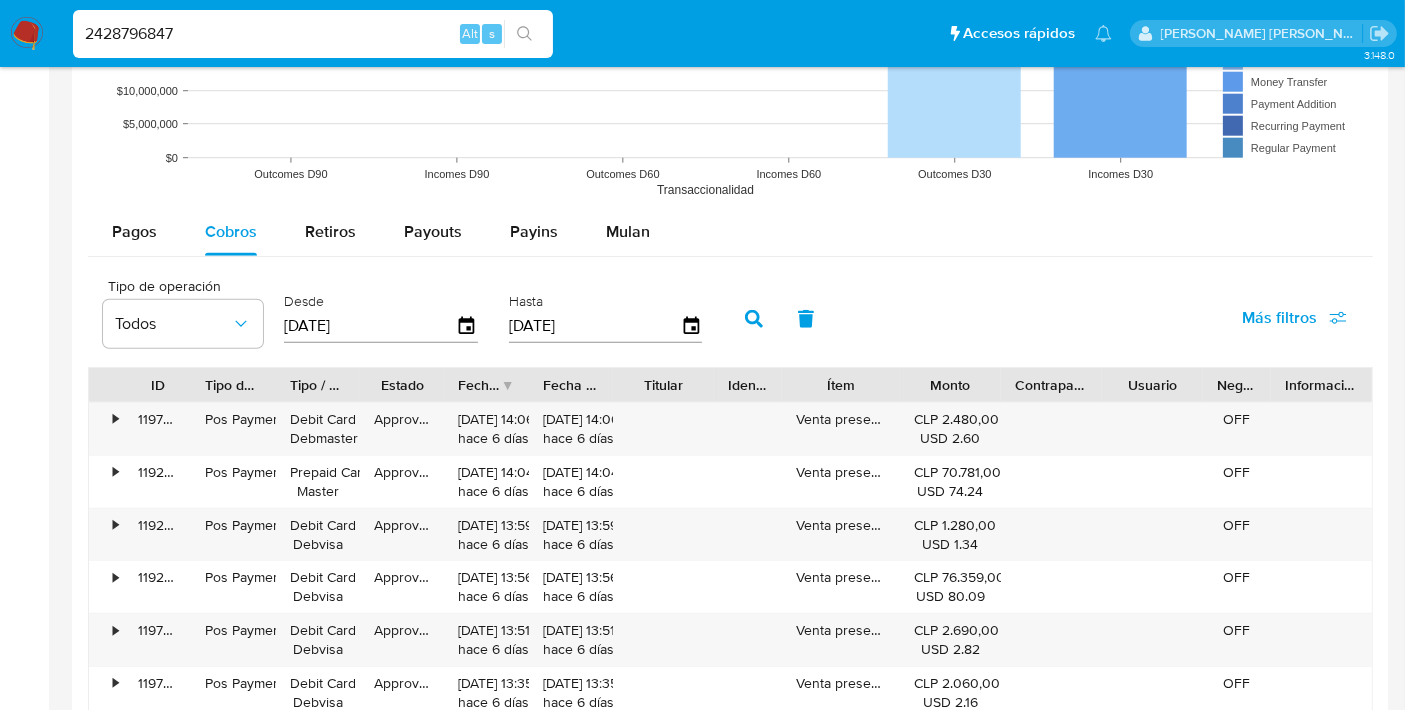 type on "2428796847" 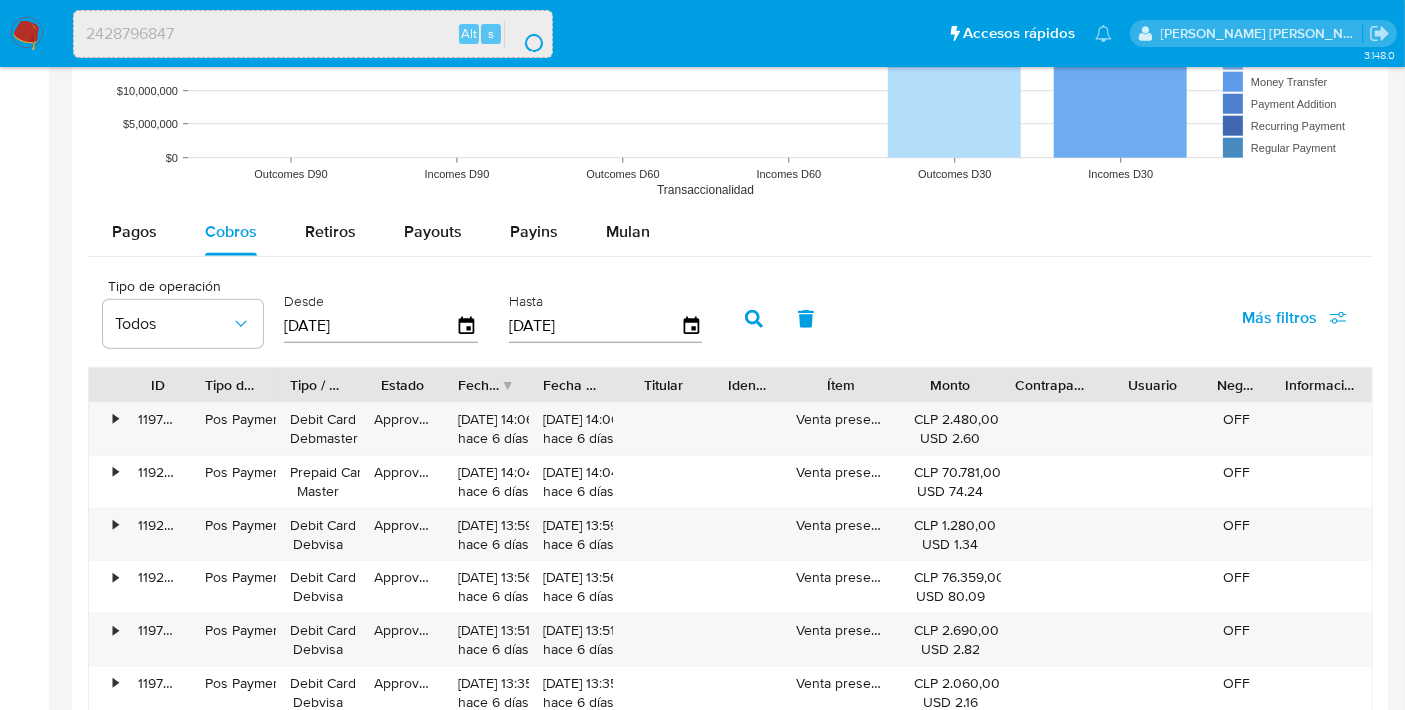 scroll, scrollTop: 0, scrollLeft: 0, axis: both 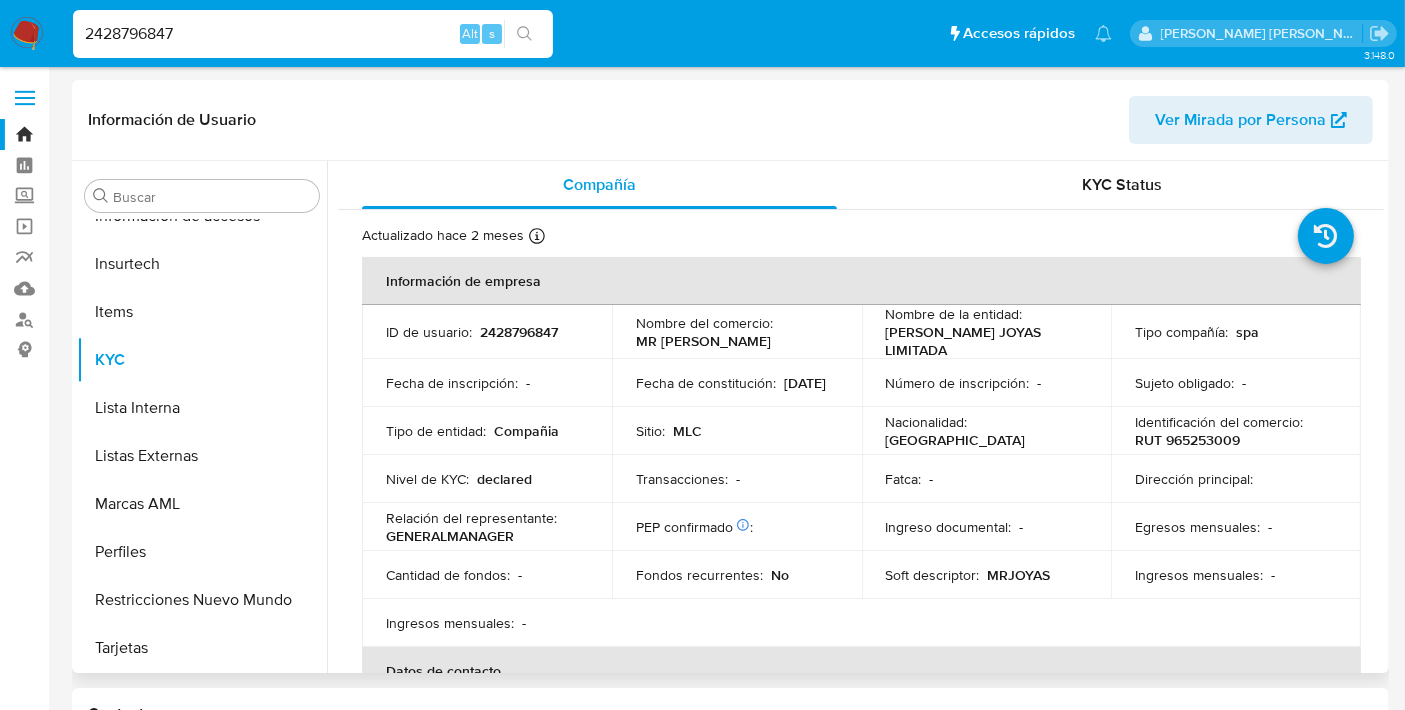 select on "10" 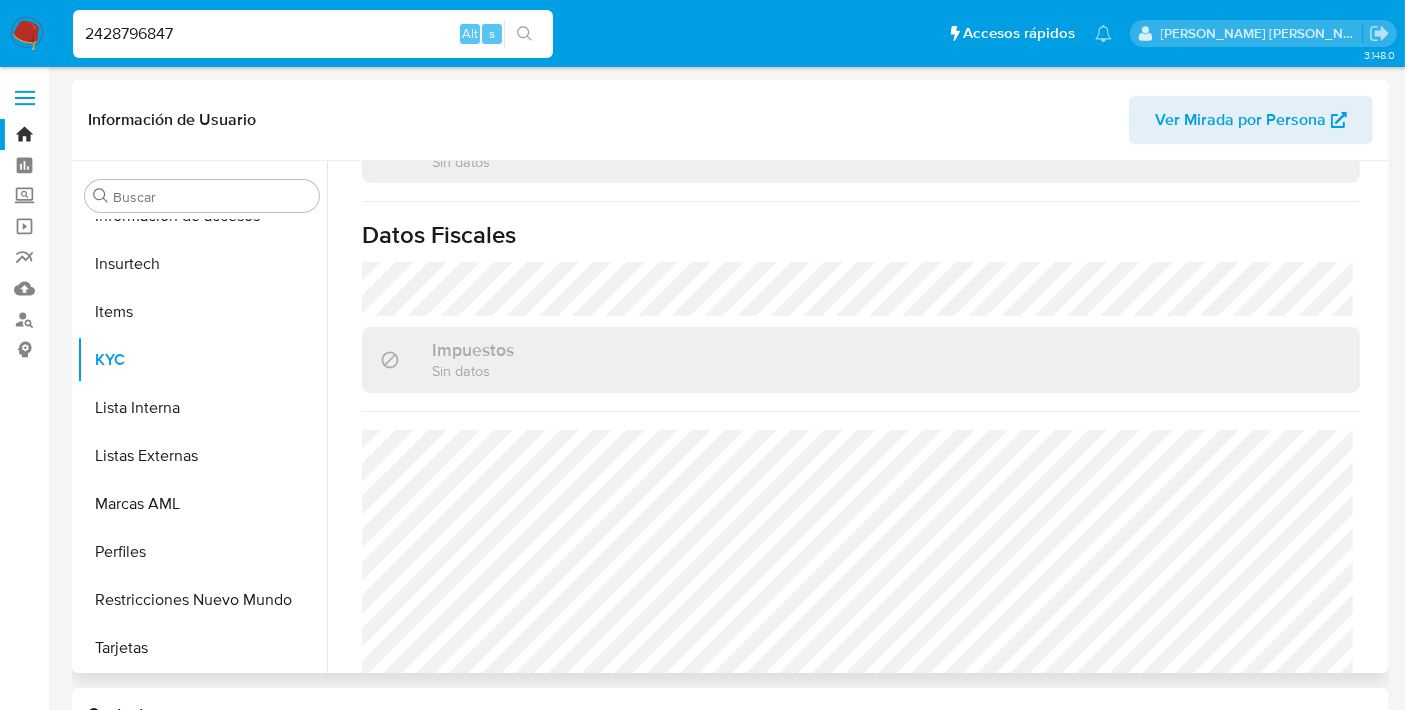 scroll, scrollTop: 1320, scrollLeft: 0, axis: vertical 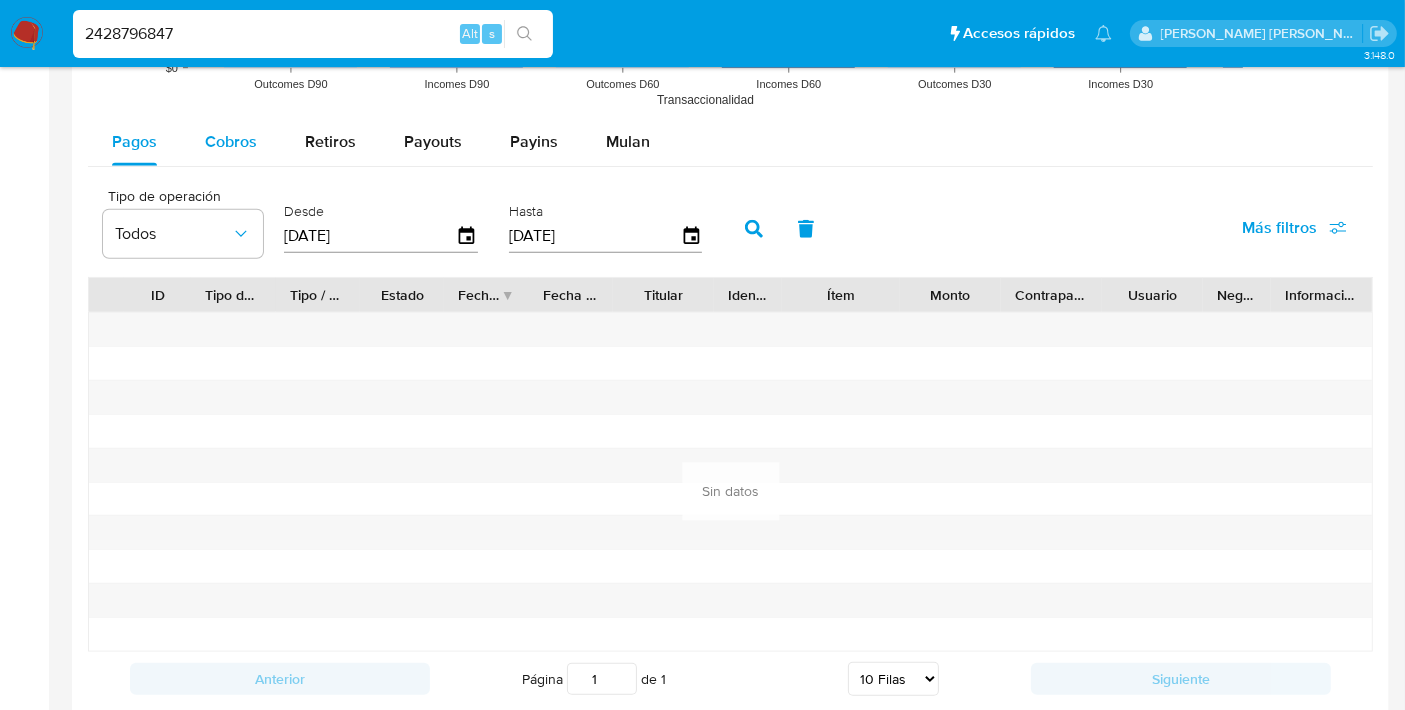 click on "Cobros" at bounding box center [231, 141] 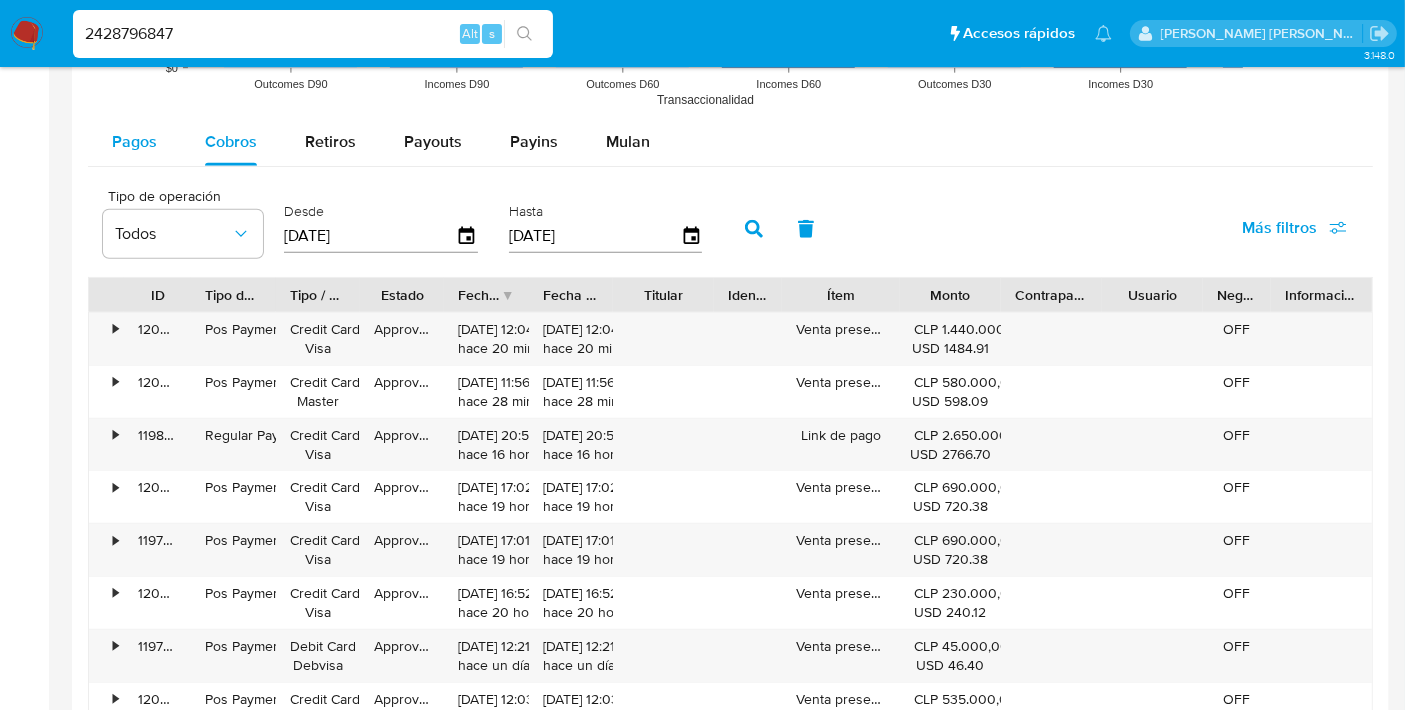 click on "Pagos" at bounding box center (134, 141) 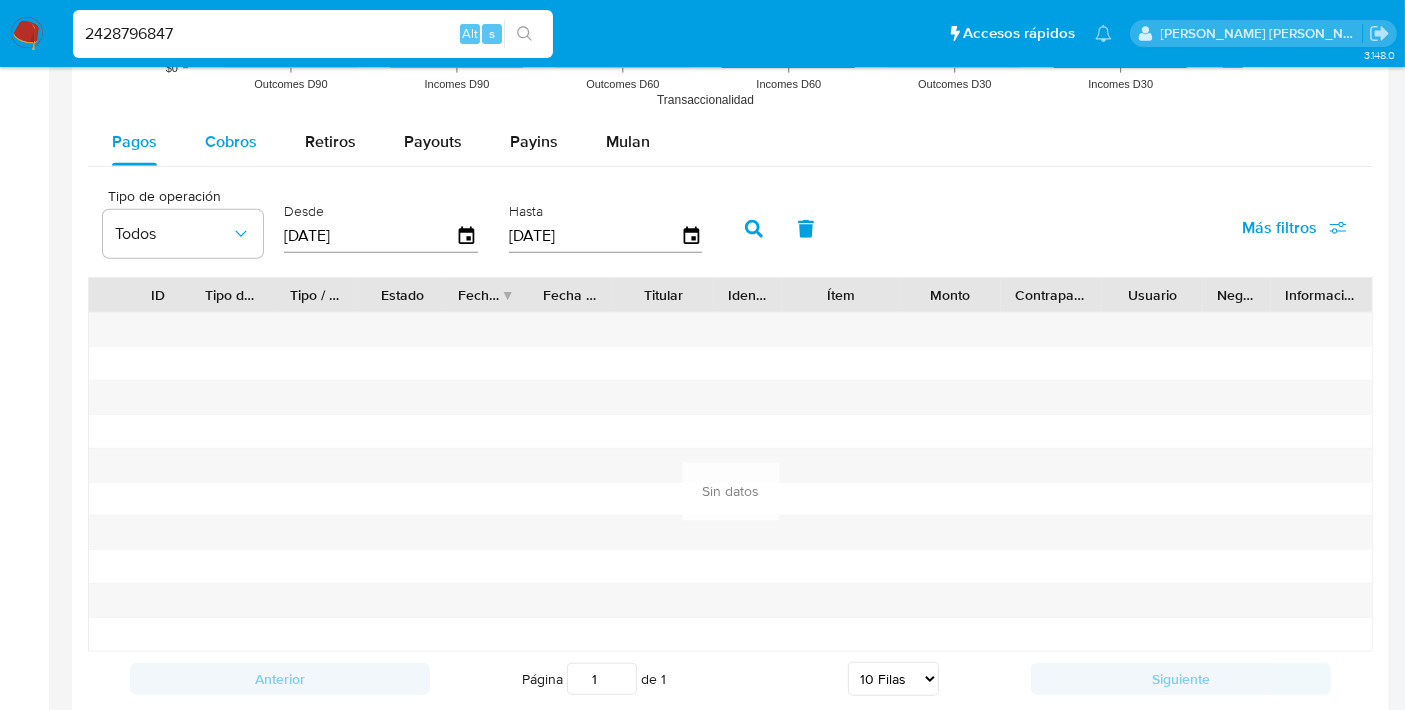 click on "Cobros" at bounding box center [231, 141] 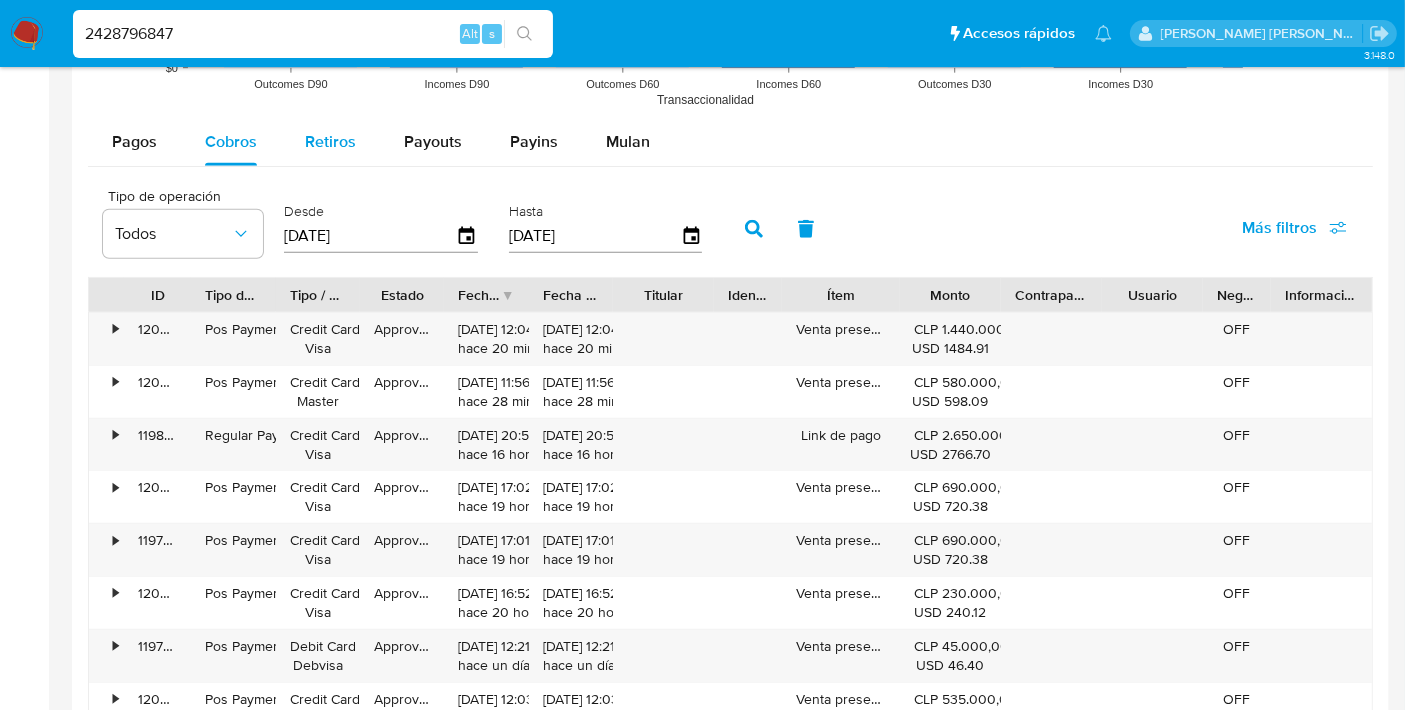 click on "Retiros" at bounding box center [330, 141] 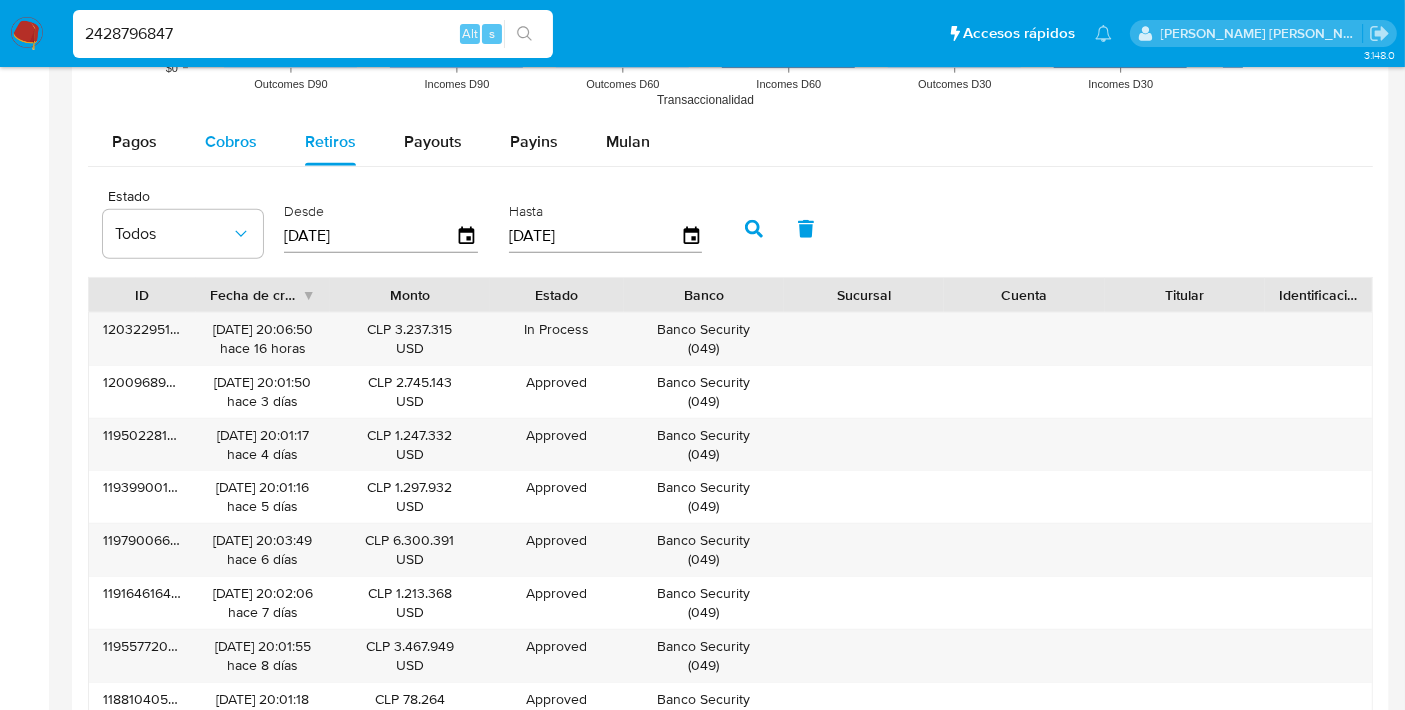 click on "Cobros" at bounding box center (231, 141) 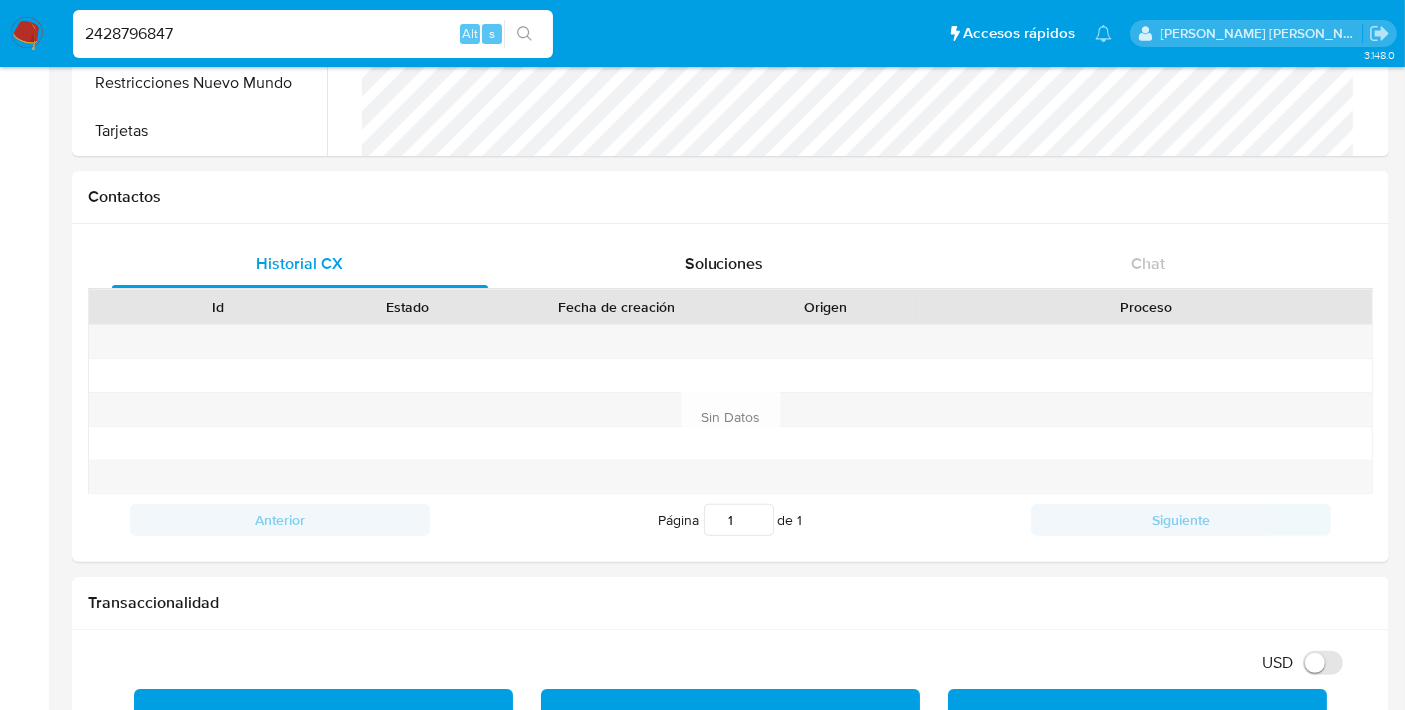 scroll, scrollTop: 499, scrollLeft: 0, axis: vertical 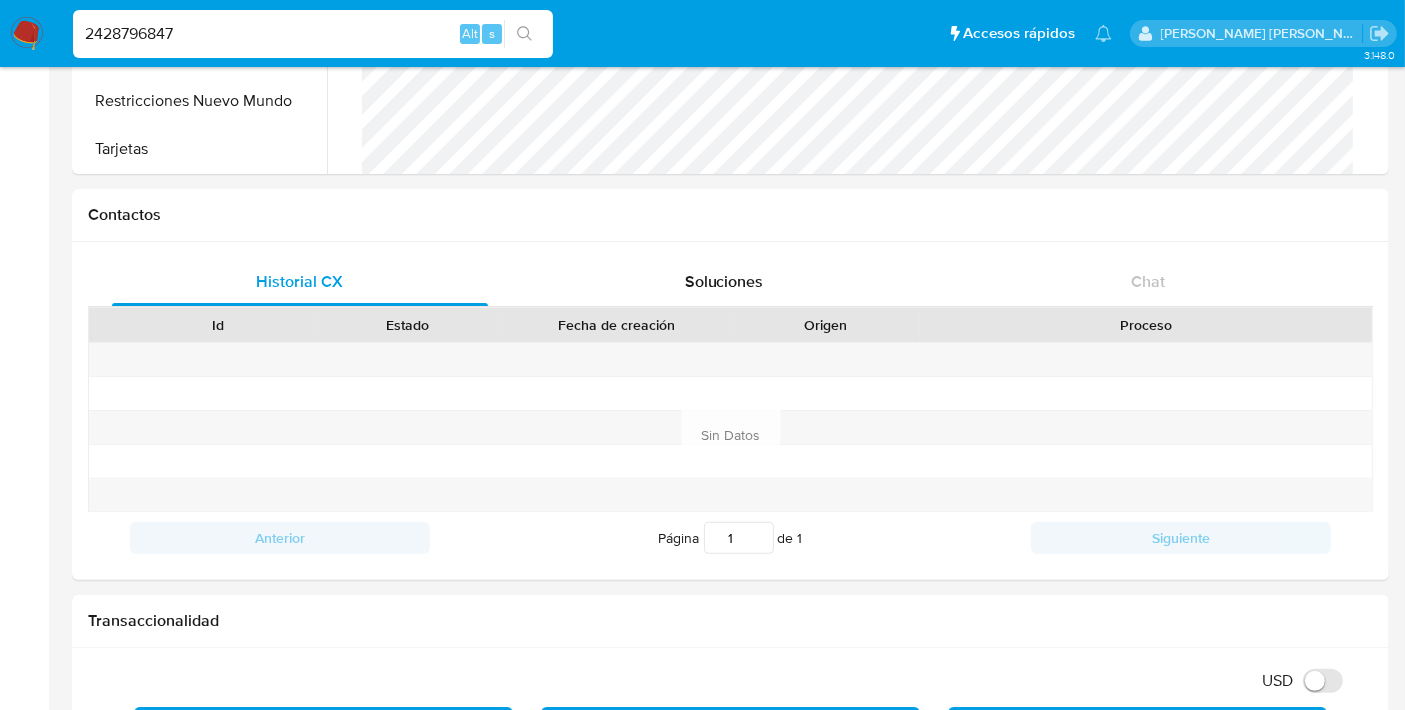 type 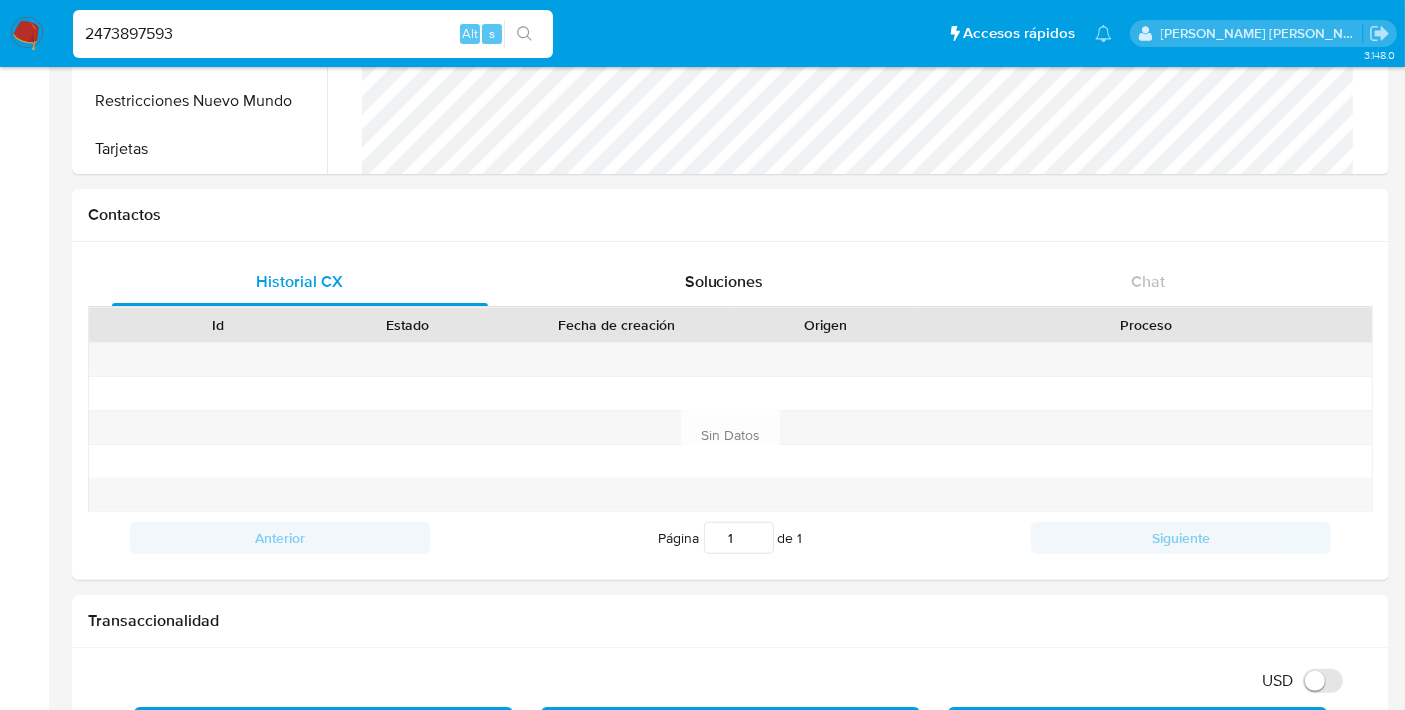 type on "2473897593" 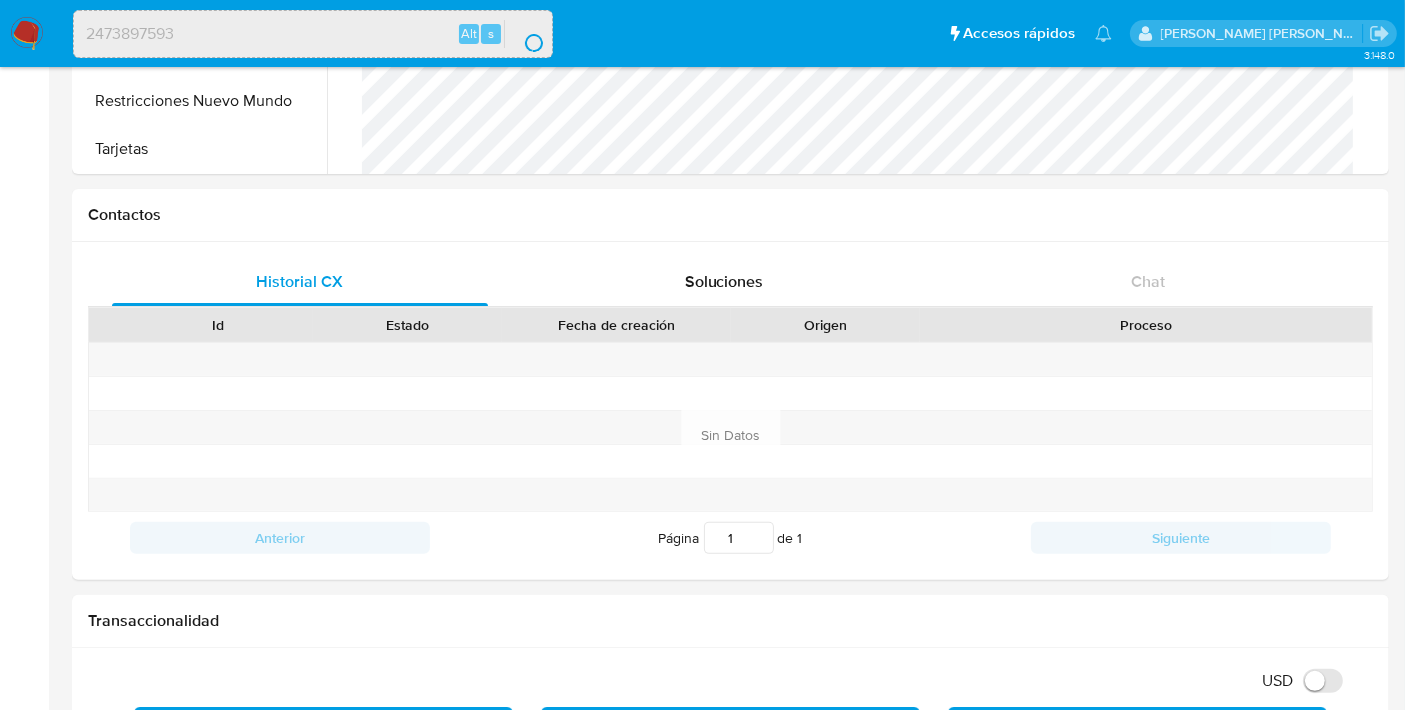 scroll, scrollTop: 0, scrollLeft: 0, axis: both 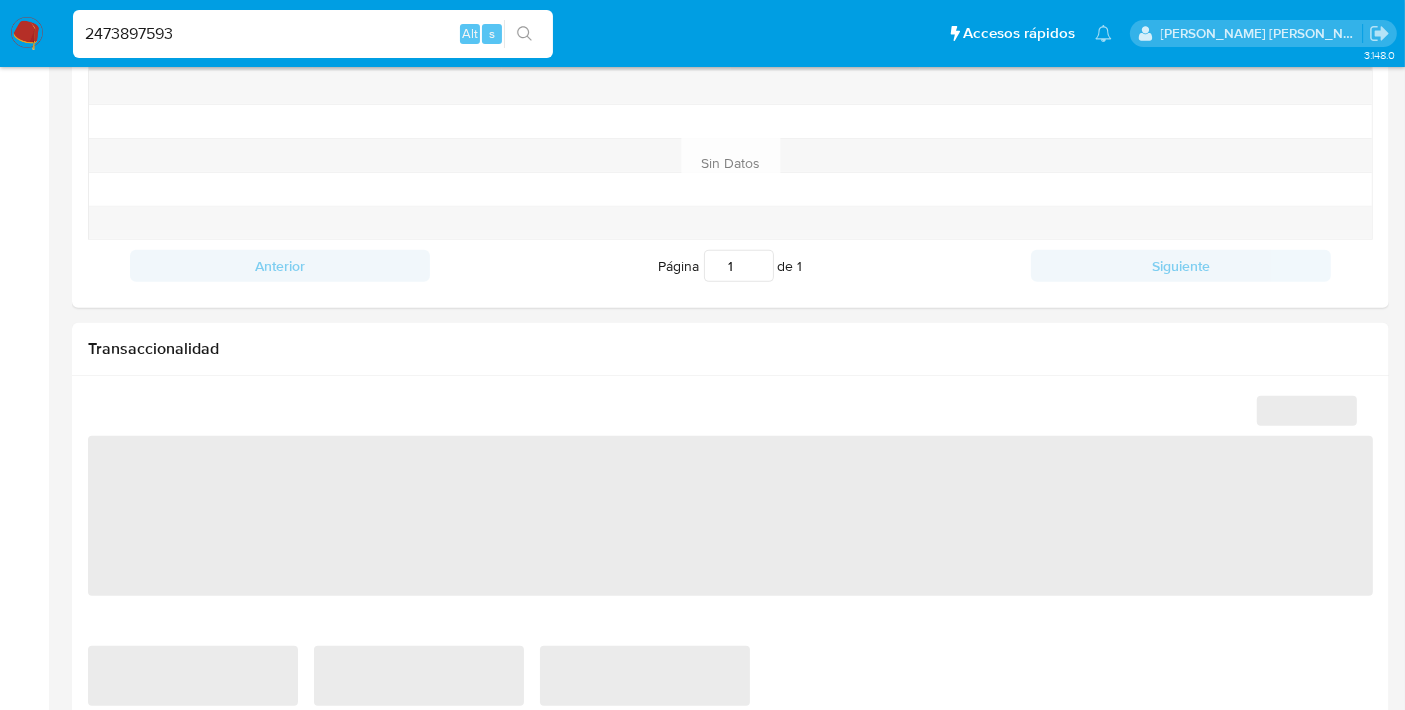 select on "10" 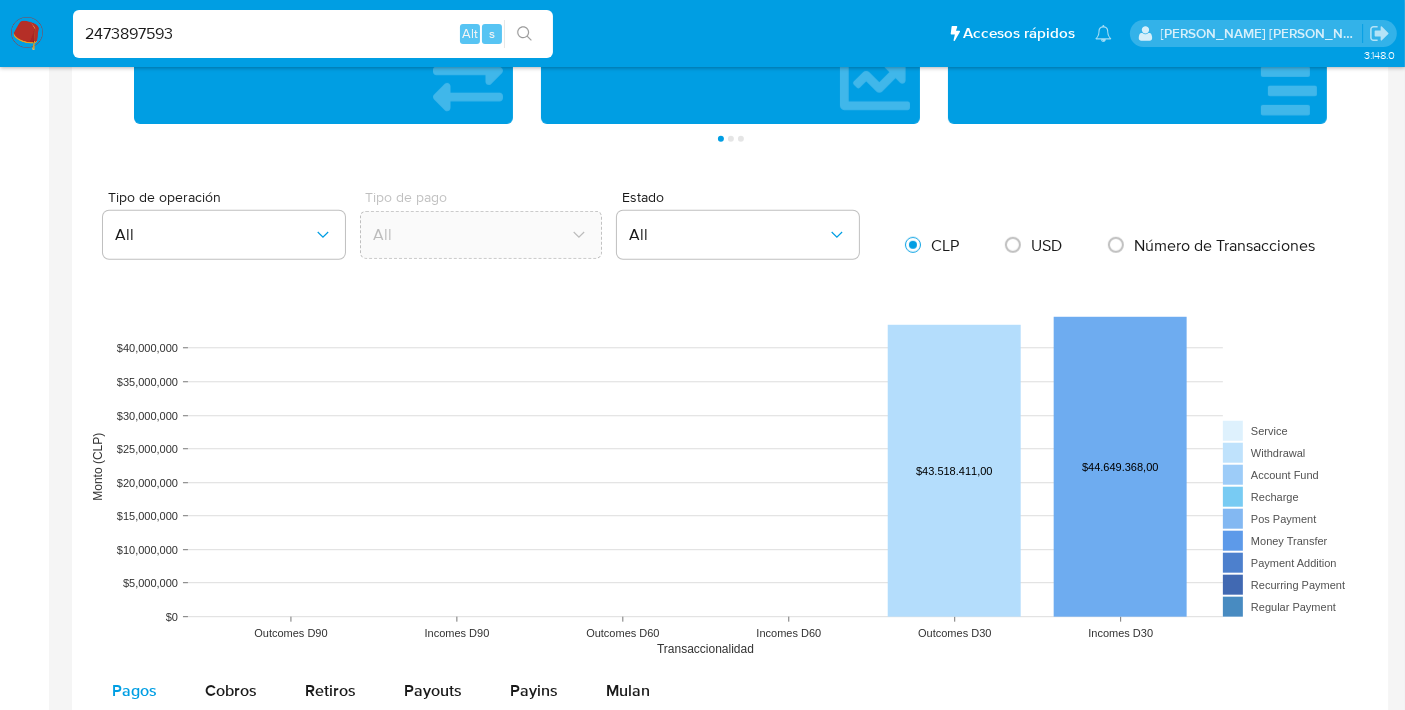 scroll, scrollTop: 1708, scrollLeft: 0, axis: vertical 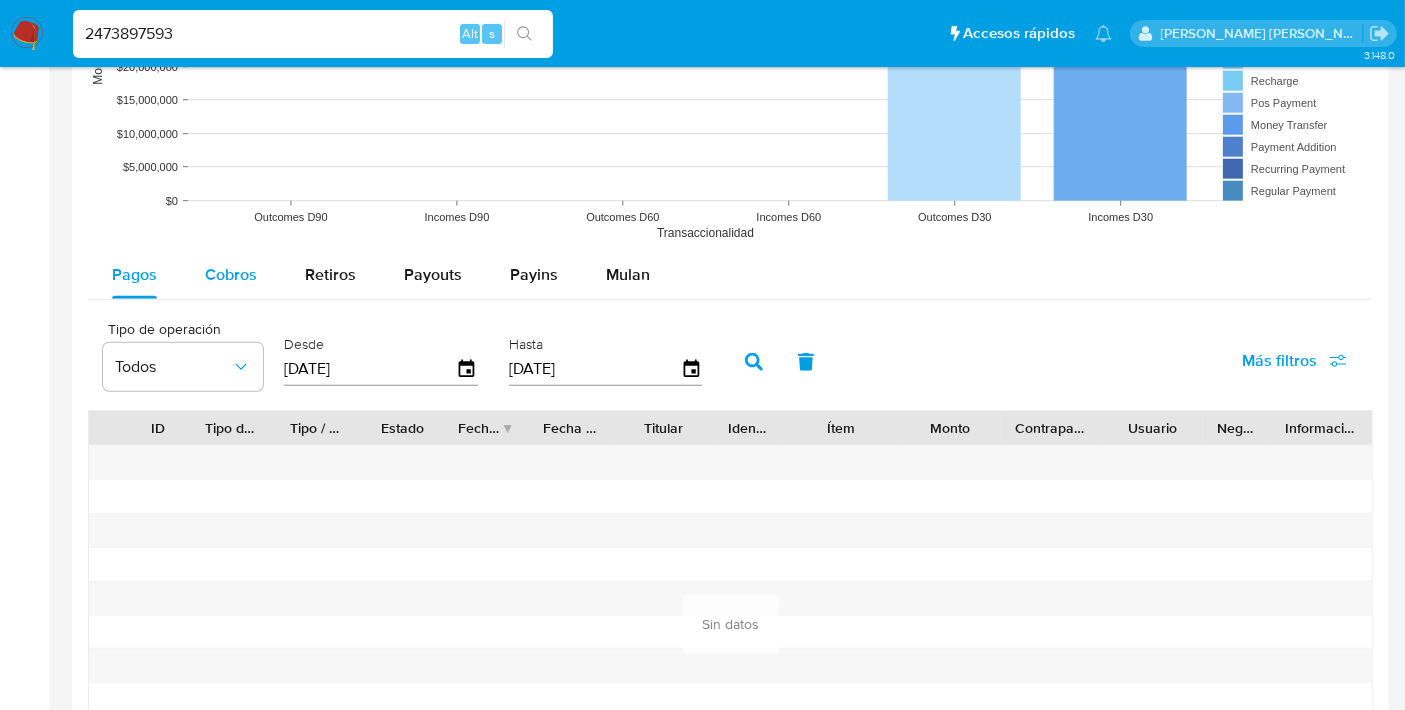click on "Cobros" at bounding box center (231, 274) 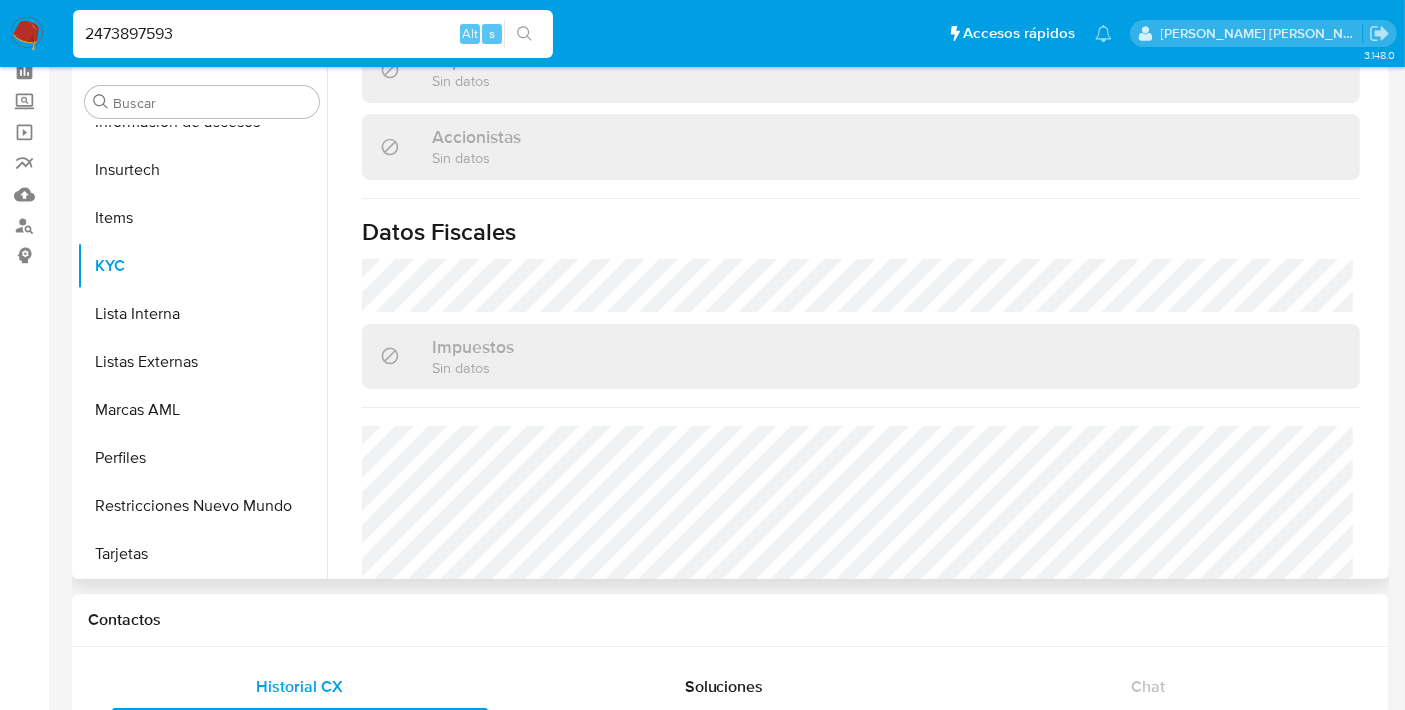 scroll, scrollTop: 0, scrollLeft: 0, axis: both 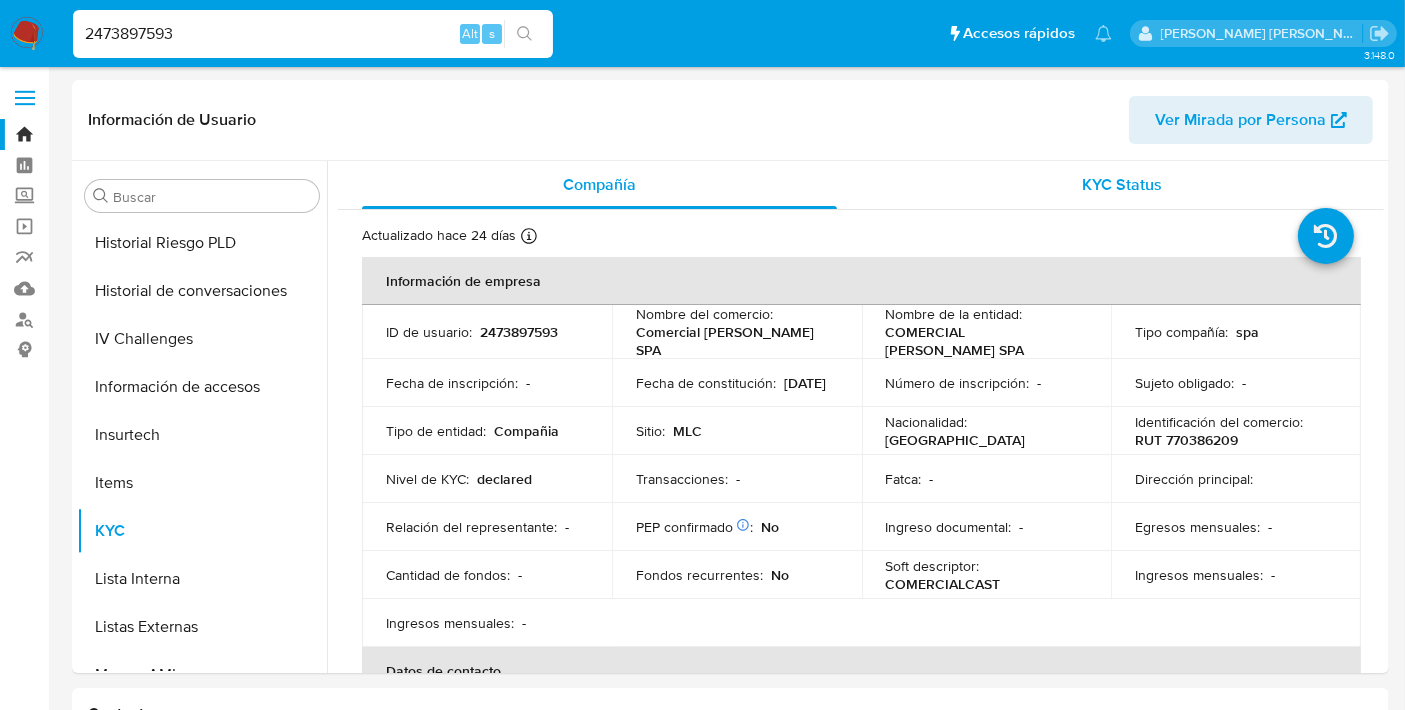 click on "KYC Status" at bounding box center [1122, 185] 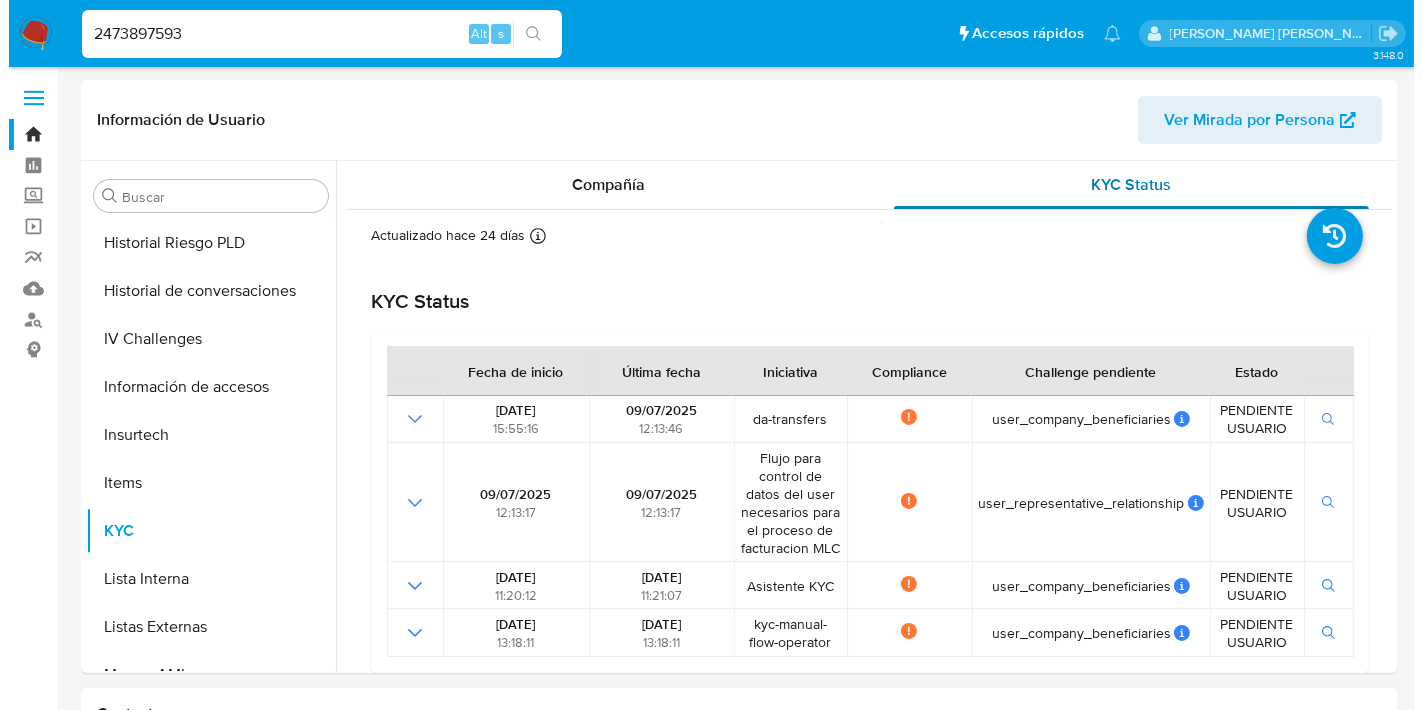 scroll, scrollTop: 33, scrollLeft: 0, axis: vertical 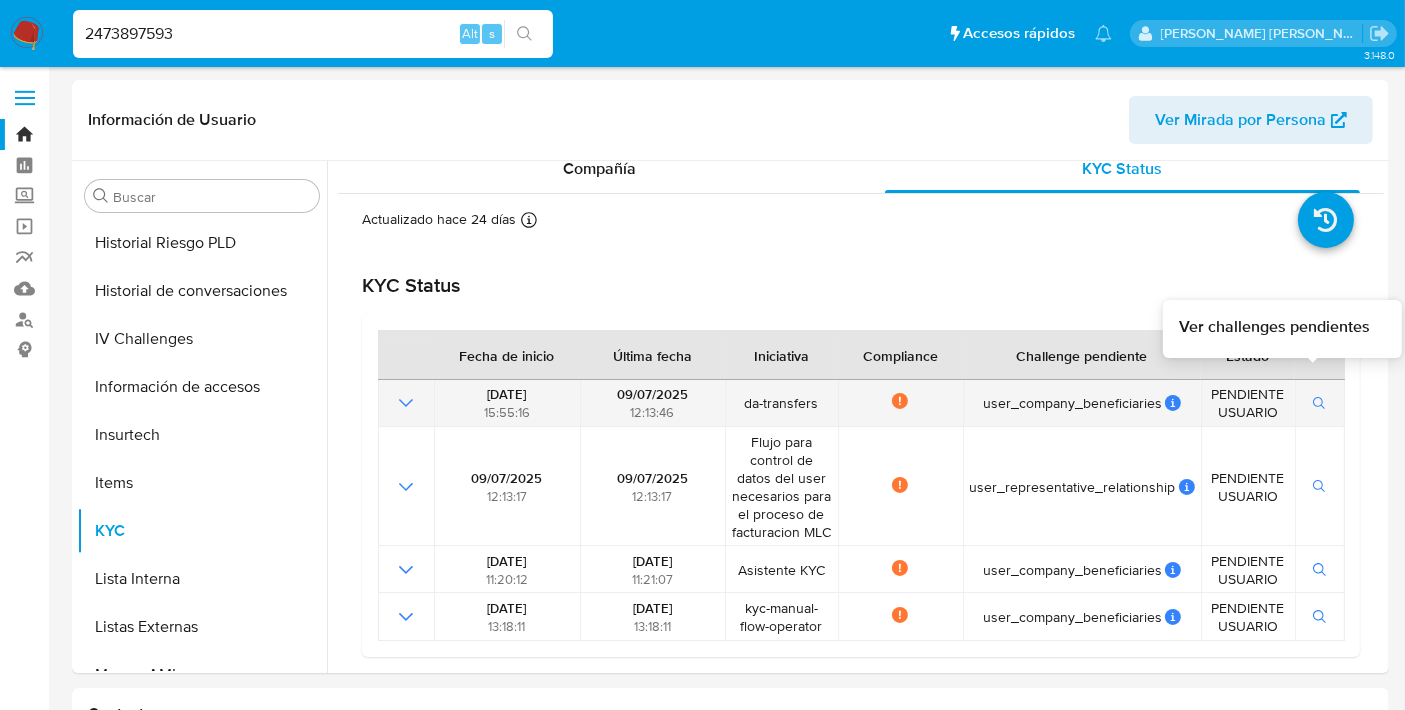 click 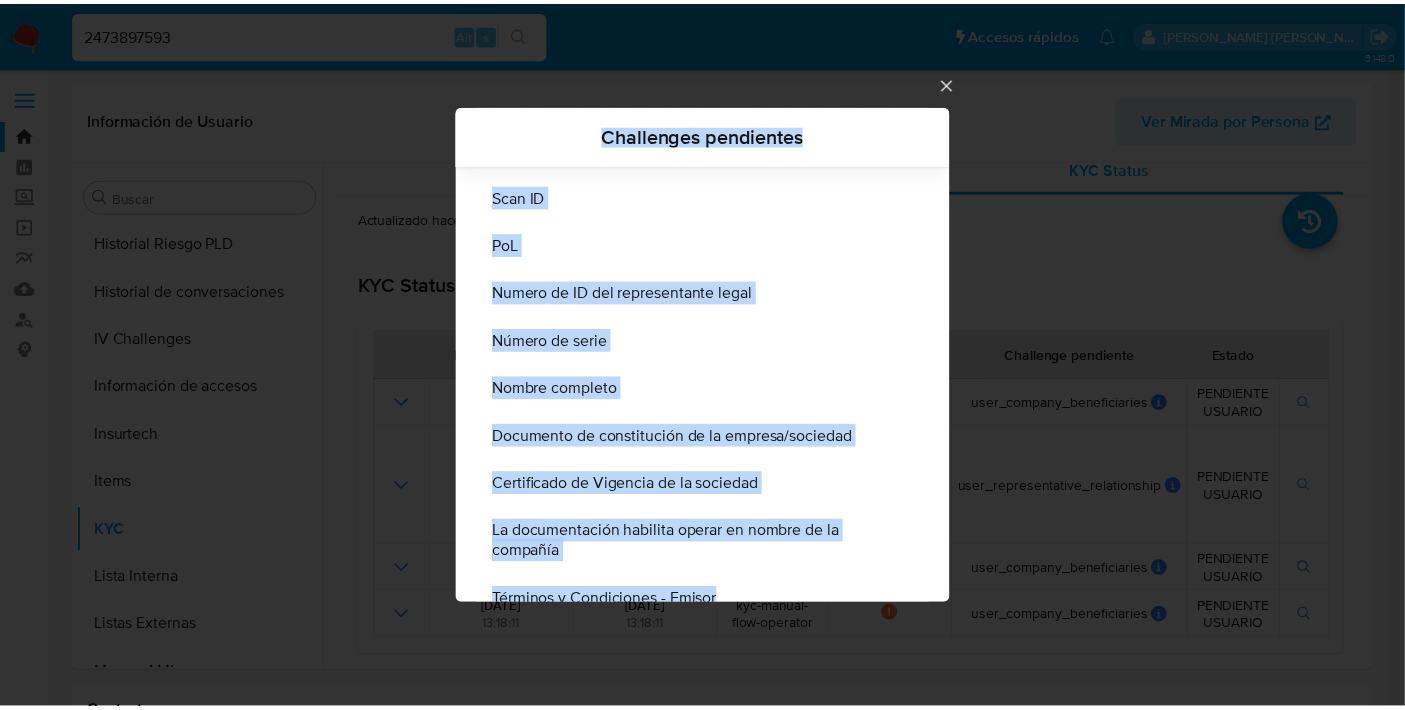 scroll, scrollTop: 148, scrollLeft: 0, axis: vertical 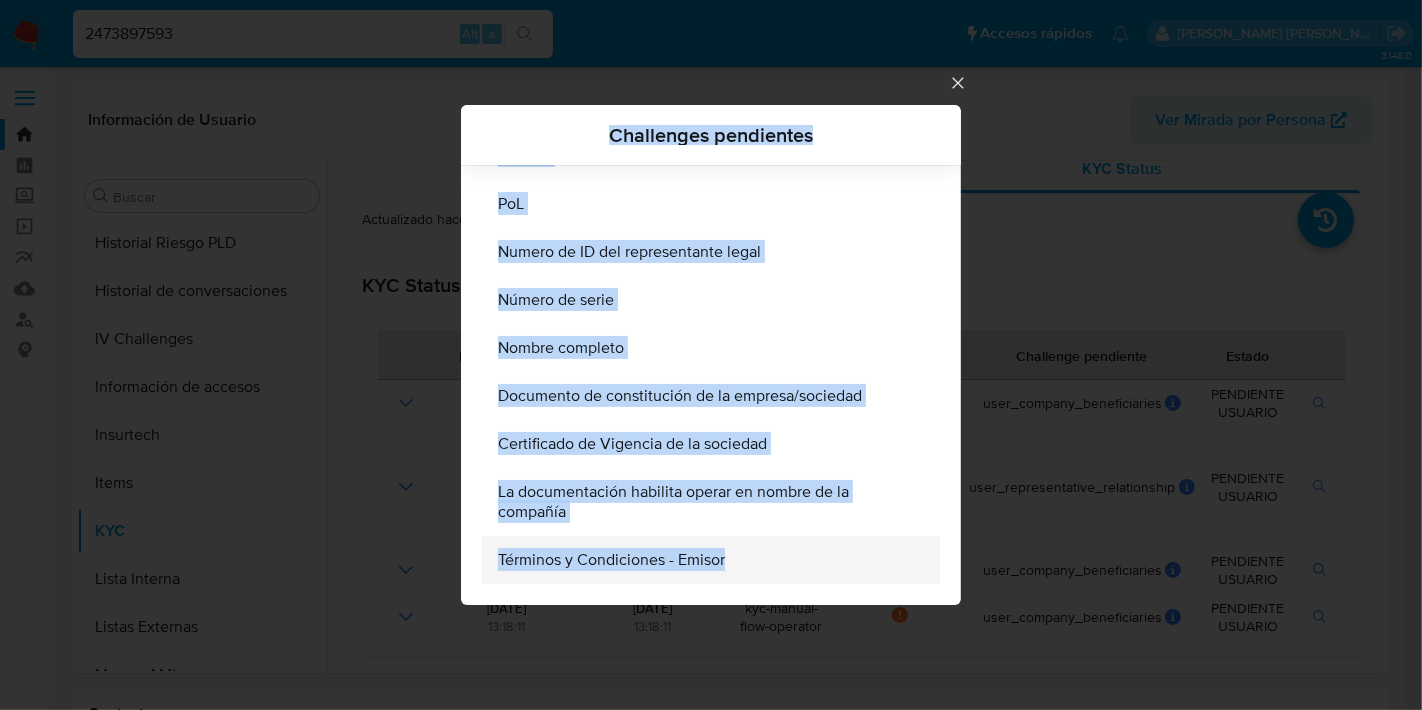 drag, startPoint x: 601, startPoint y: 137, endPoint x: 777, endPoint y: 567, distance: 464.62457 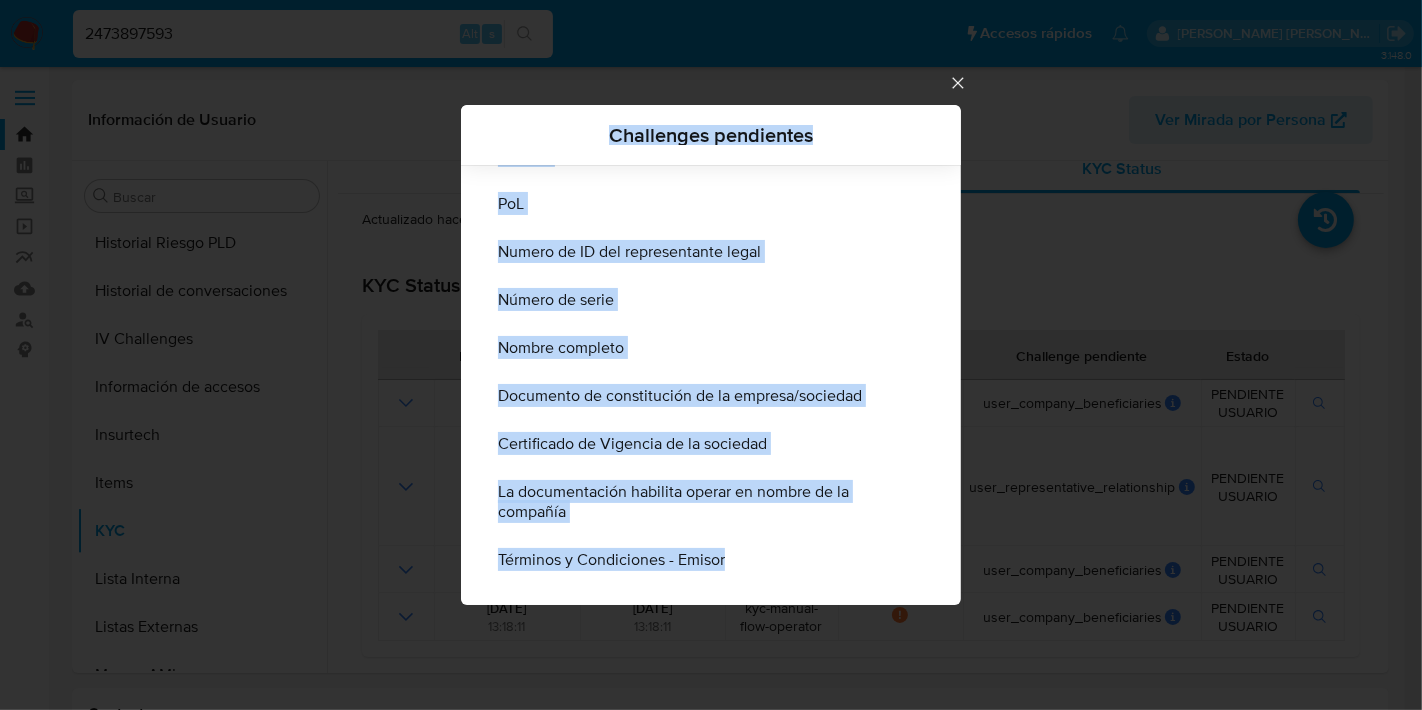 click 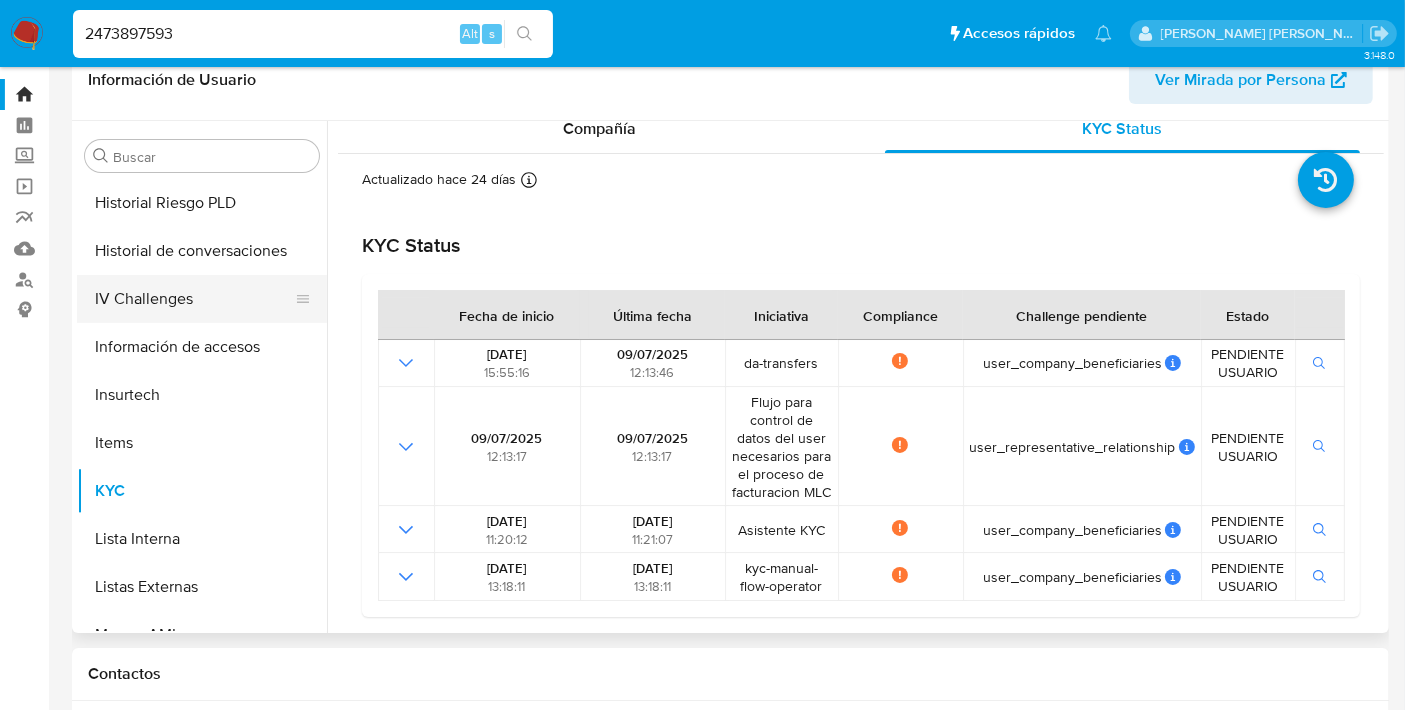 scroll, scrollTop: 0, scrollLeft: 0, axis: both 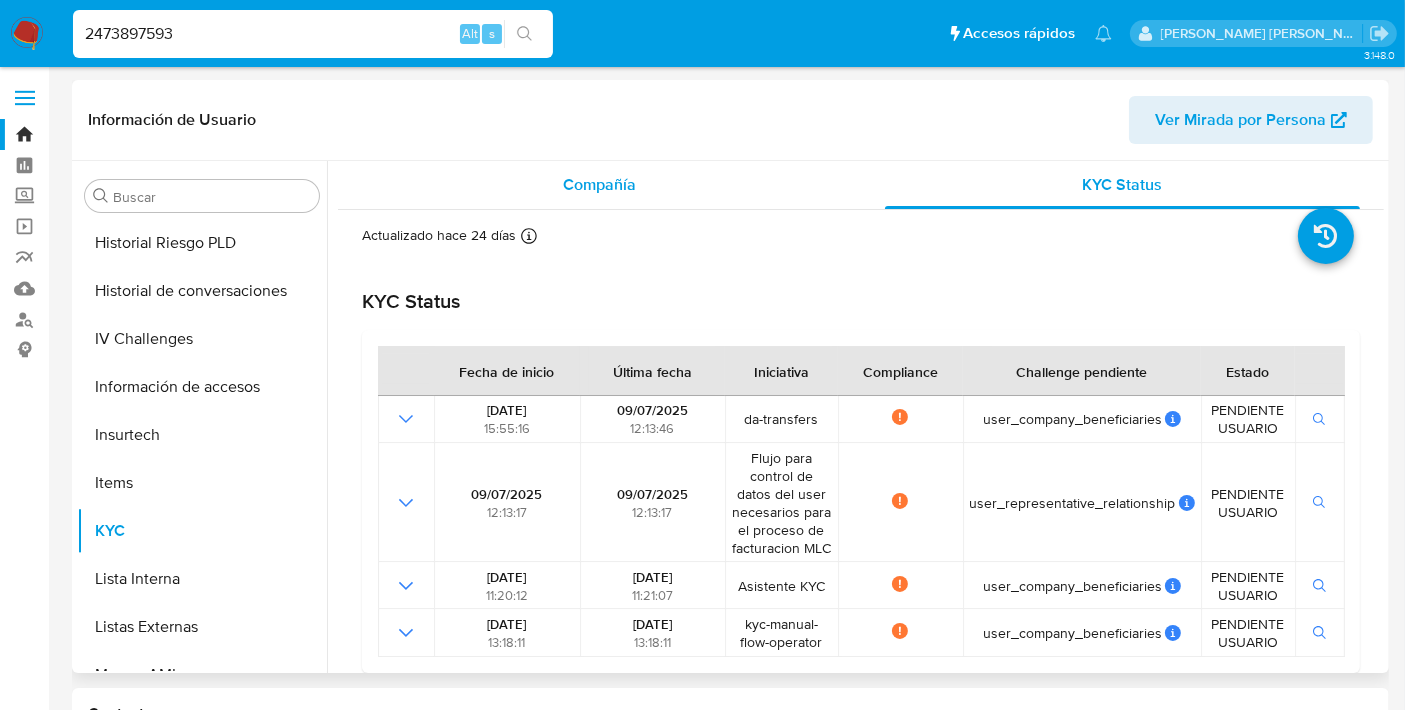 click on "Compañía" at bounding box center [599, 185] 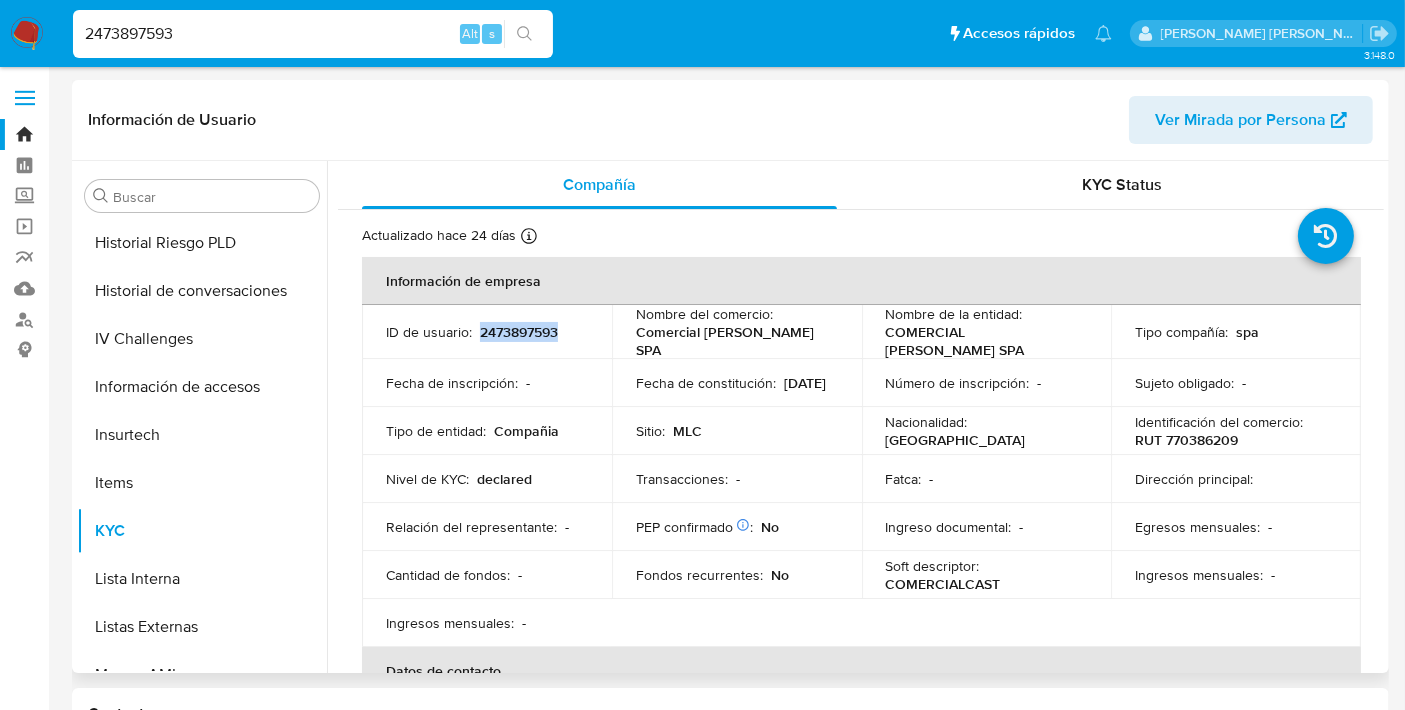 drag, startPoint x: 571, startPoint y: 327, endPoint x: 480, endPoint y: 330, distance: 91.04944 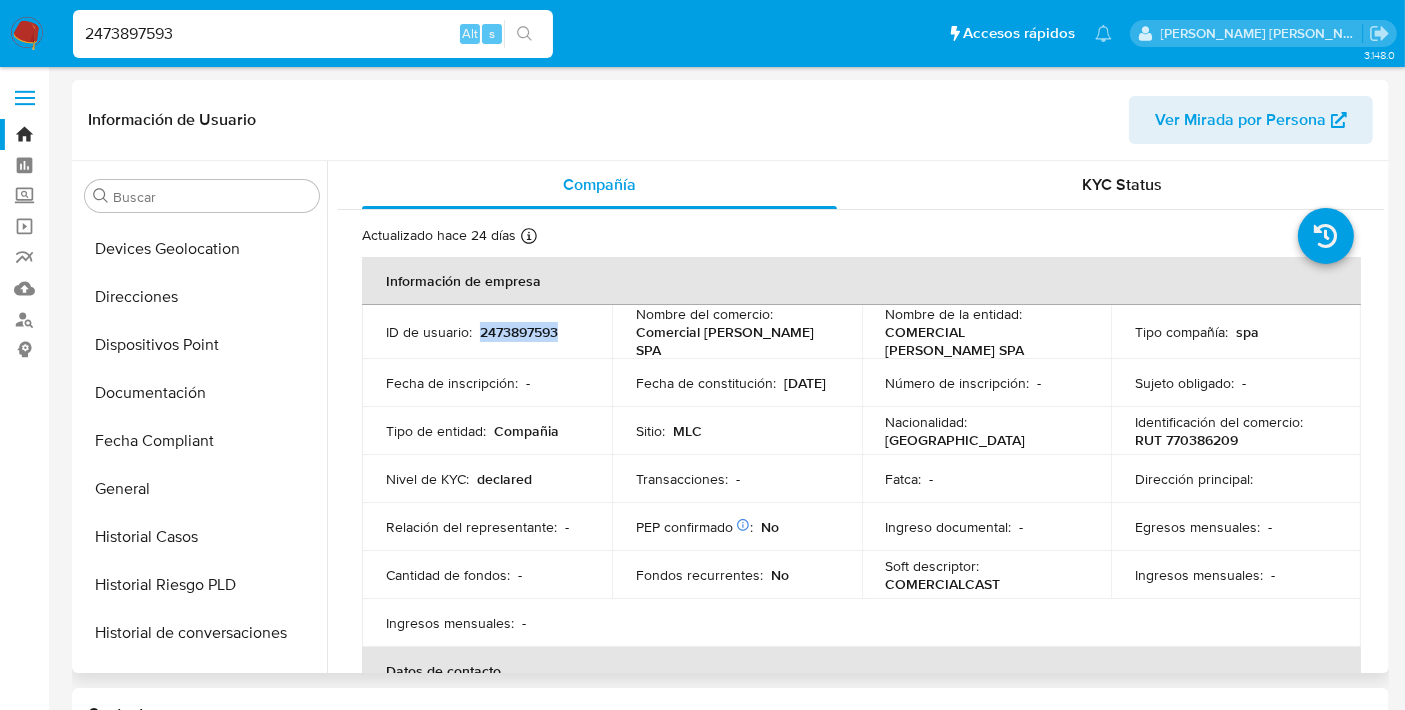 scroll, scrollTop: 276, scrollLeft: 0, axis: vertical 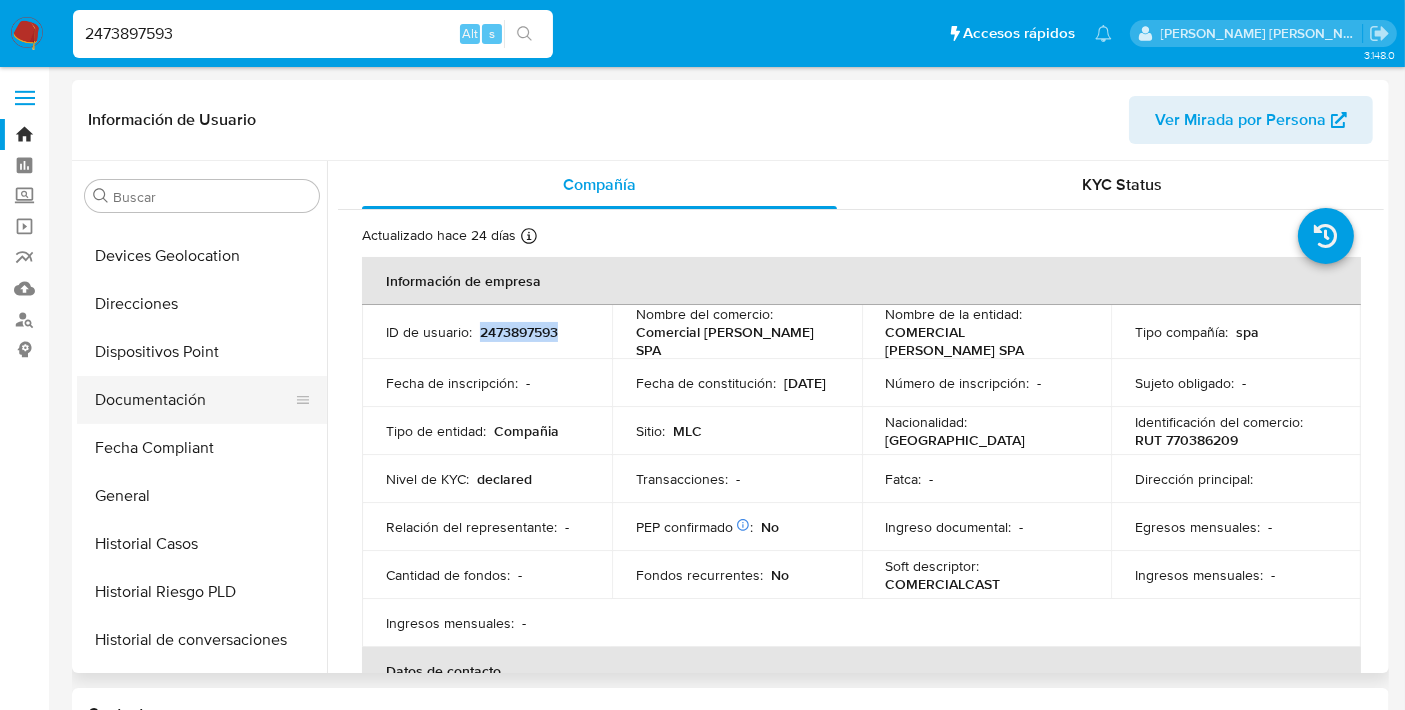 click on "Documentación" at bounding box center (194, 400) 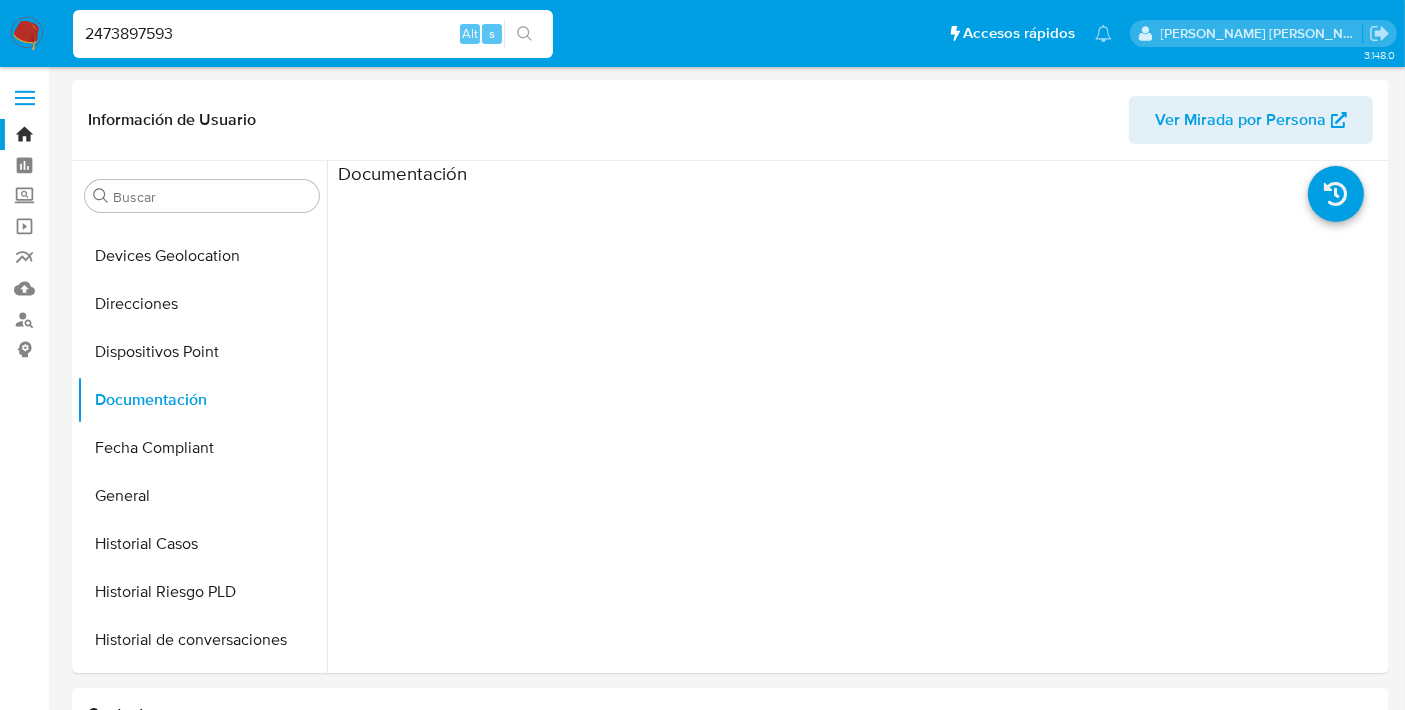 type 